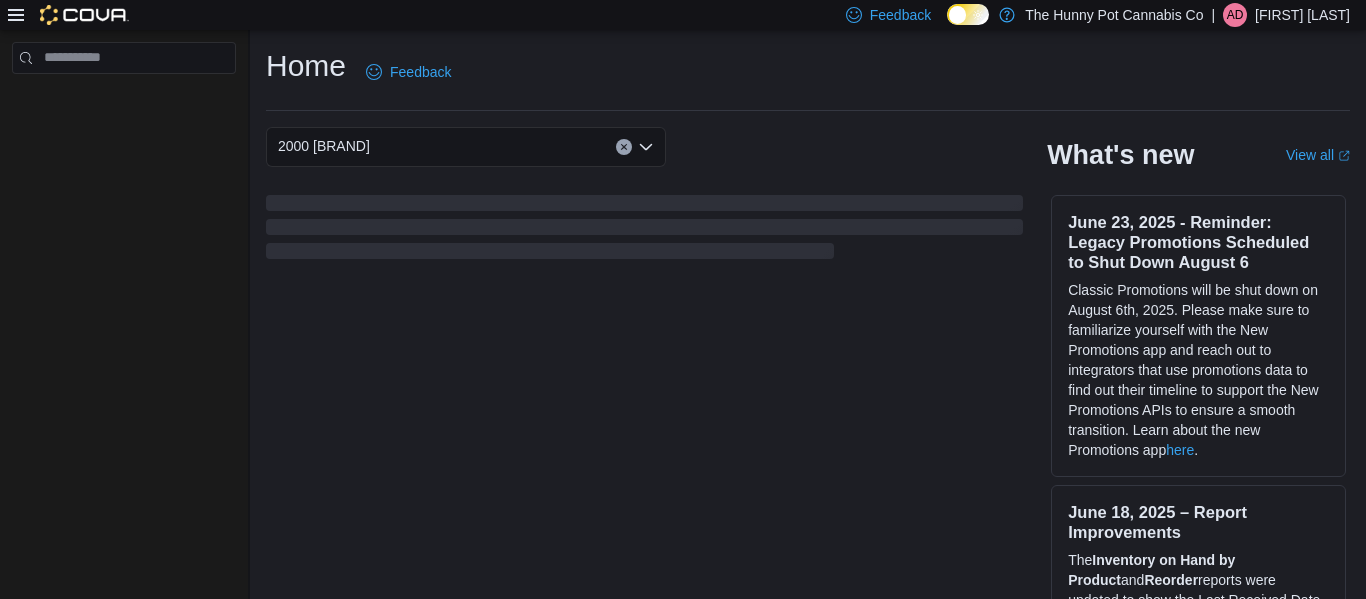 scroll, scrollTop: 0, scrollLeft: 0, axis: both 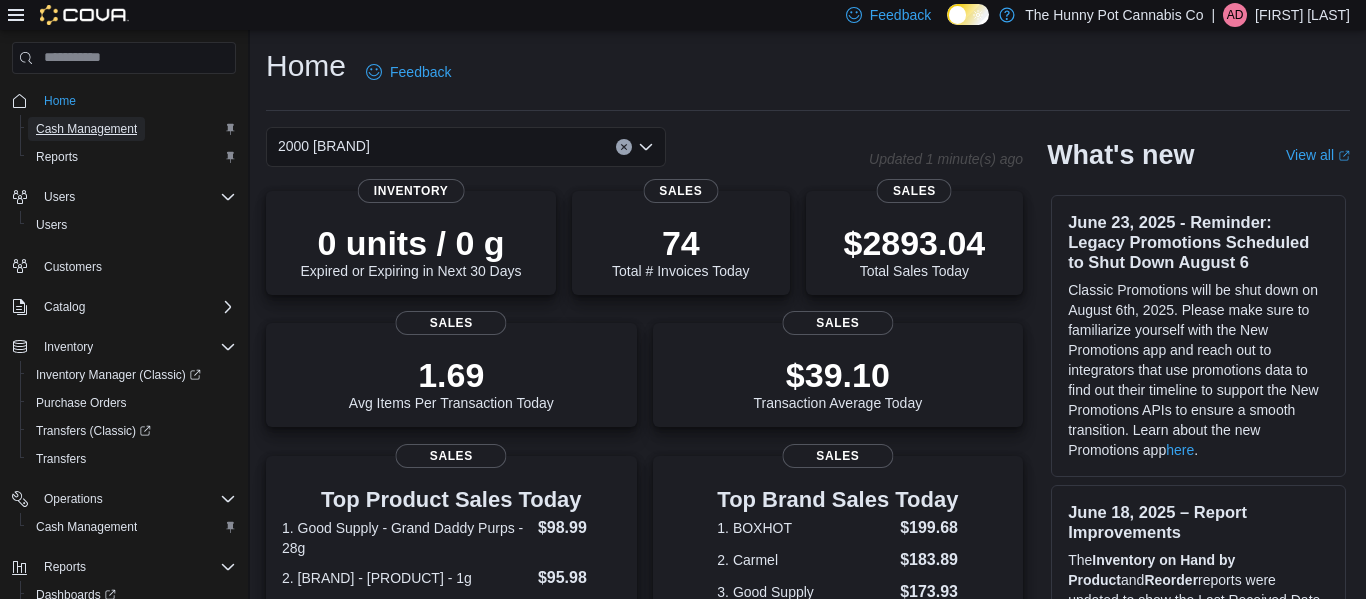 click on "Cash Management" at bounding box center (86, 129) 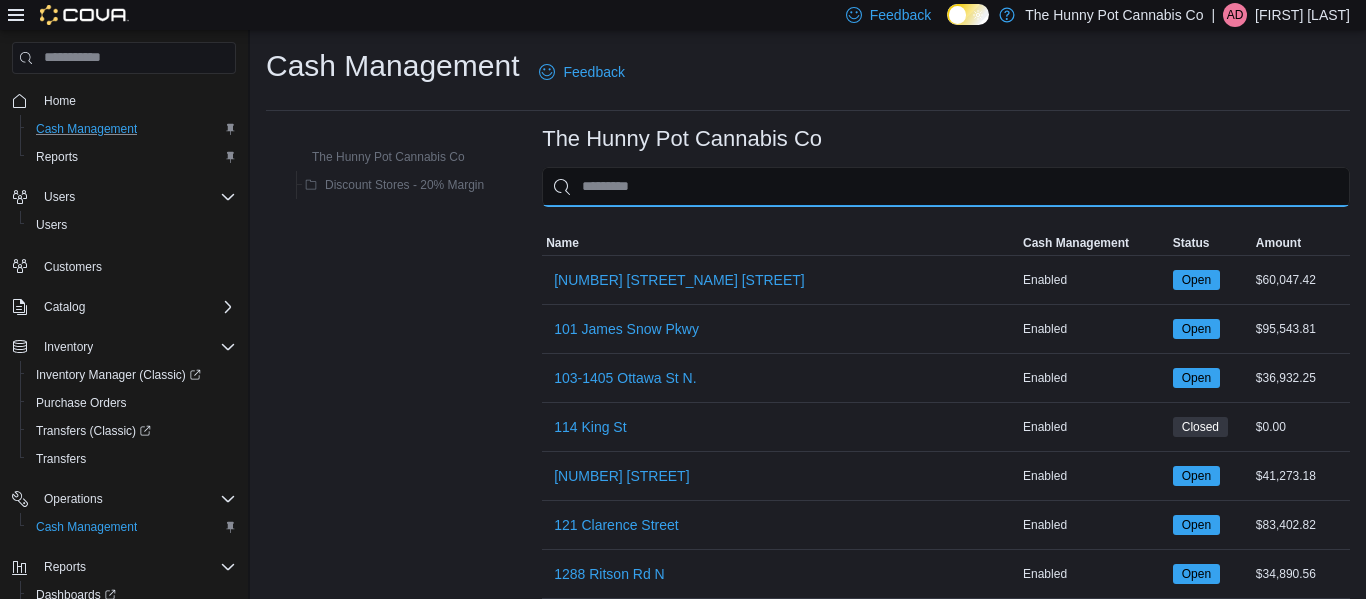 click at bounding box center [946, 187] 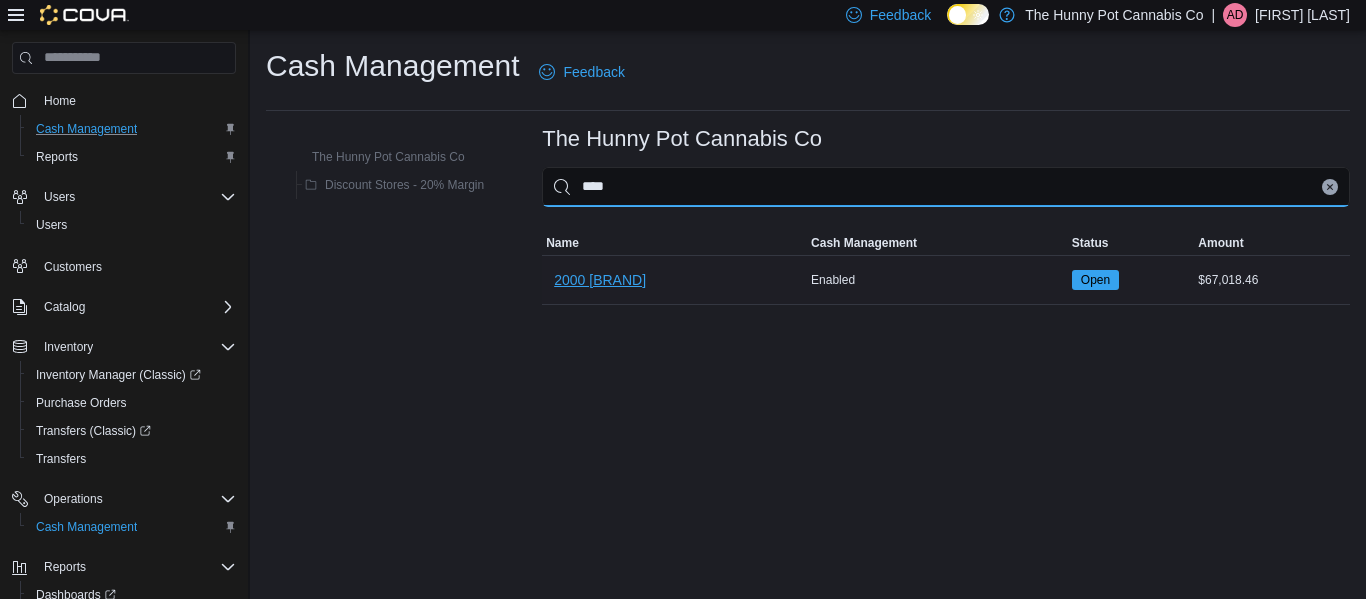 type on "****" 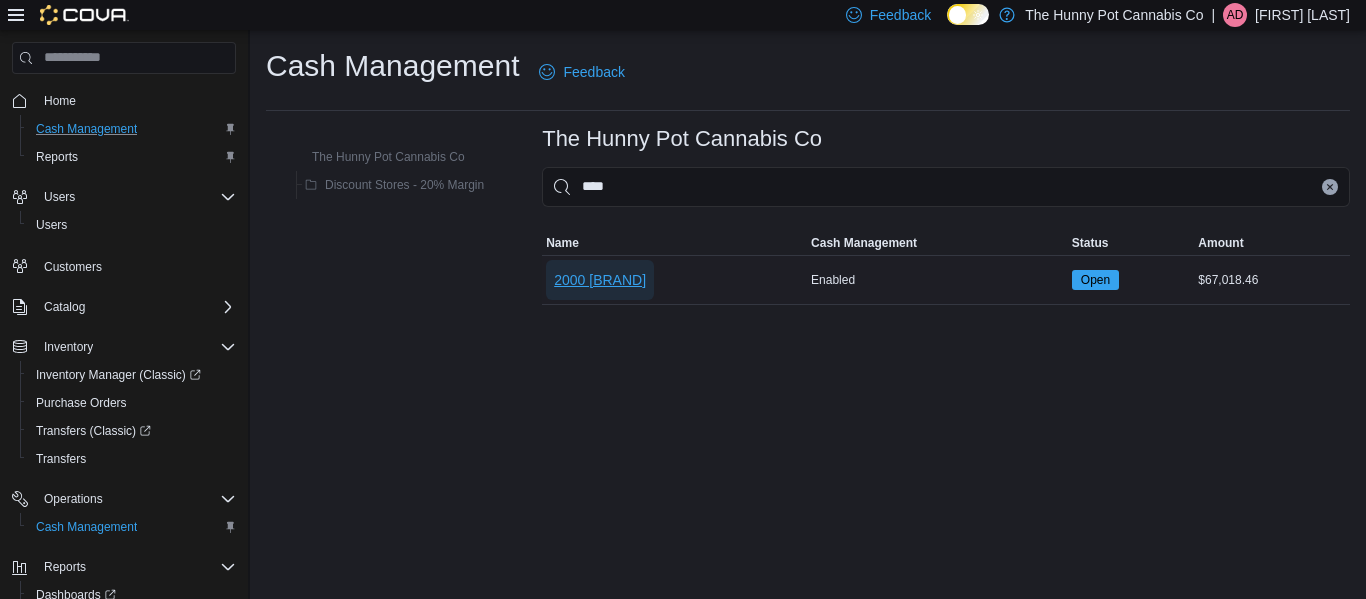 click on "2000 [BRAND]" at bounding box center [600, 280] 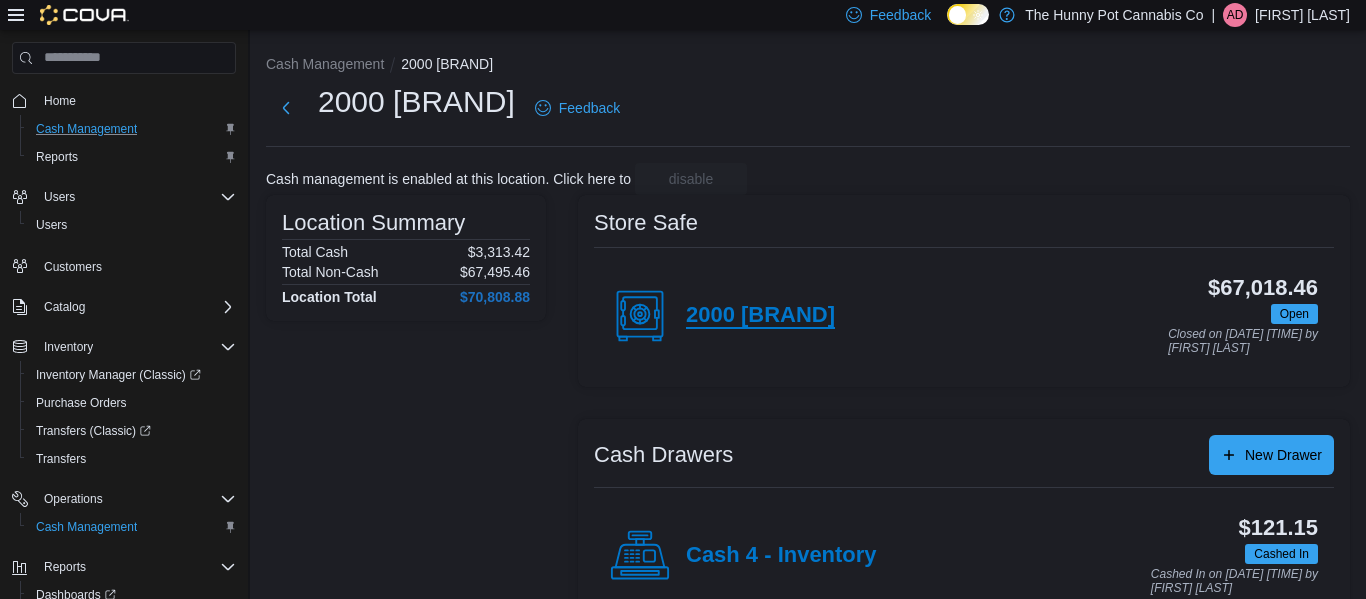 click on "2000 [BRAND]" at bounding box center (760, 316) 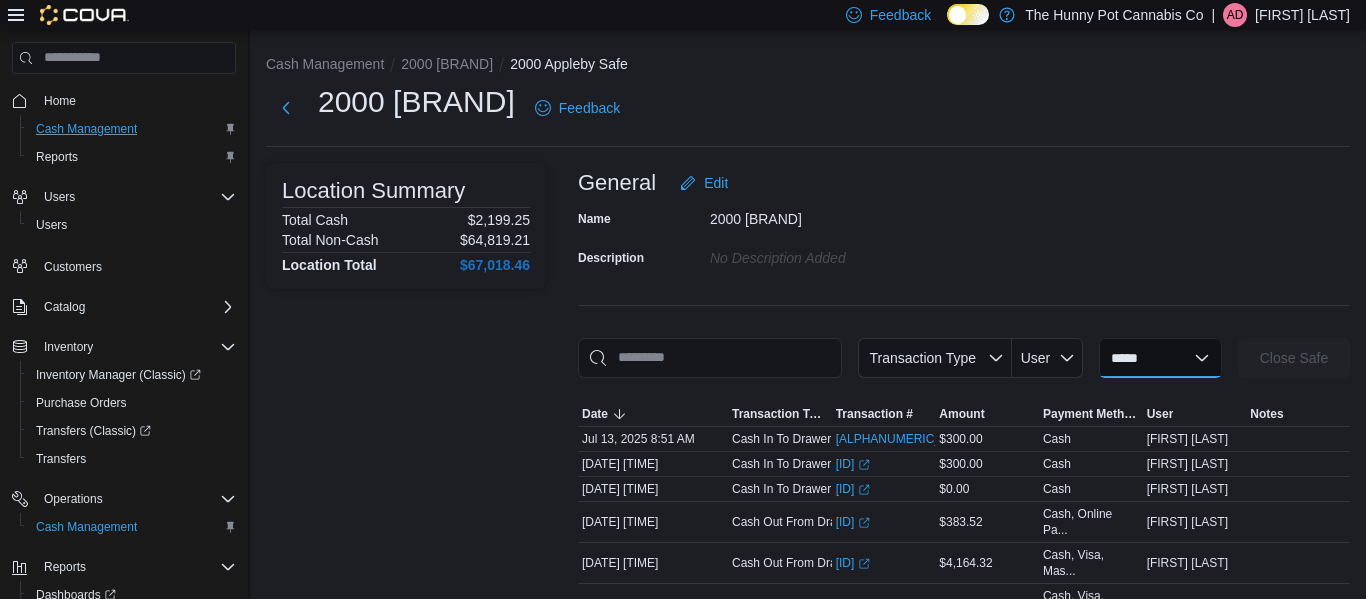 click on "**********" at bounding box center [1160, 358] 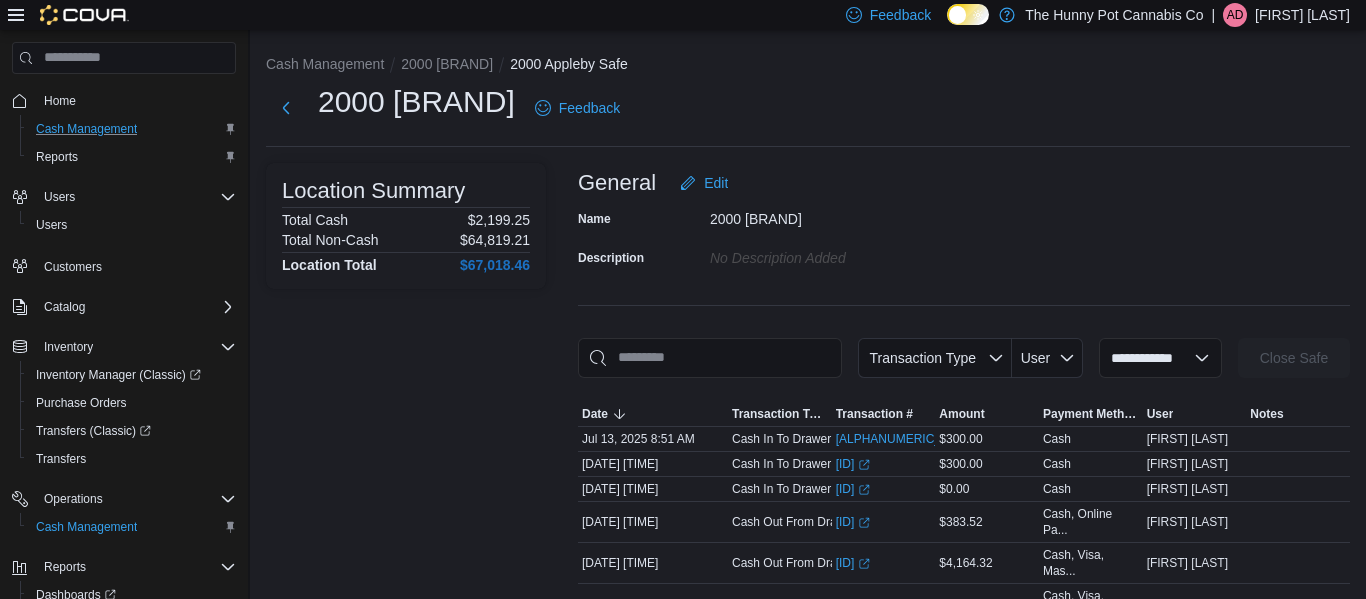 click on "**********" at bounding box center [1160, 358] 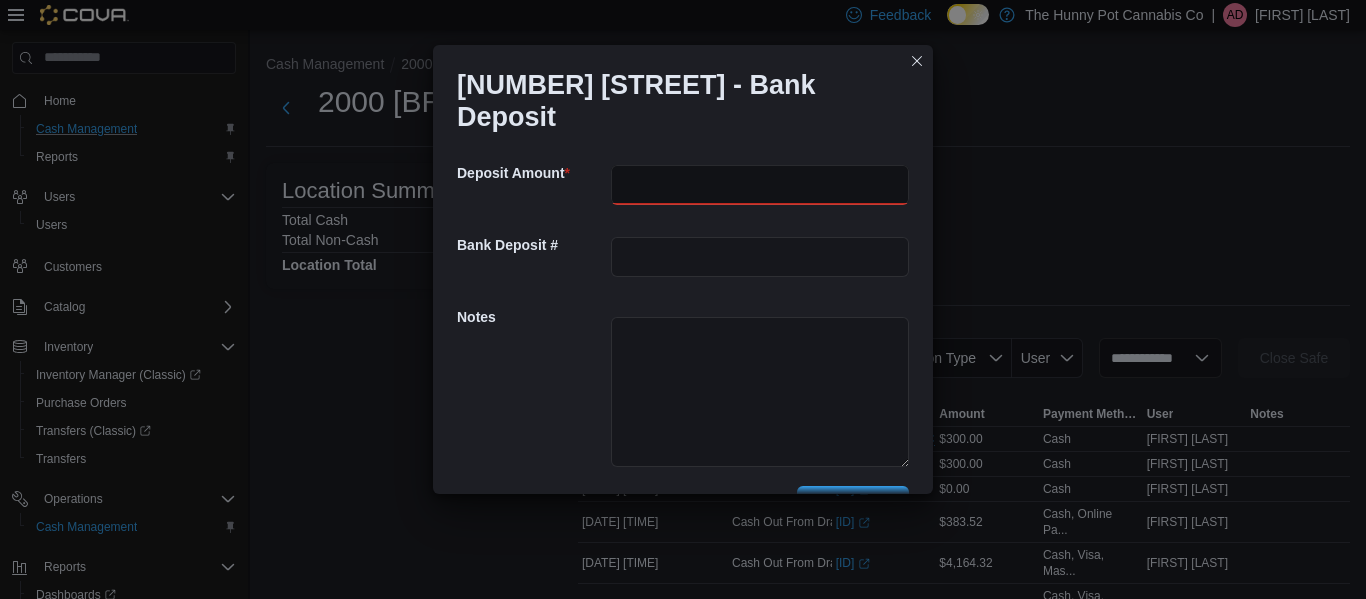 click at bounding box center (760, 185) 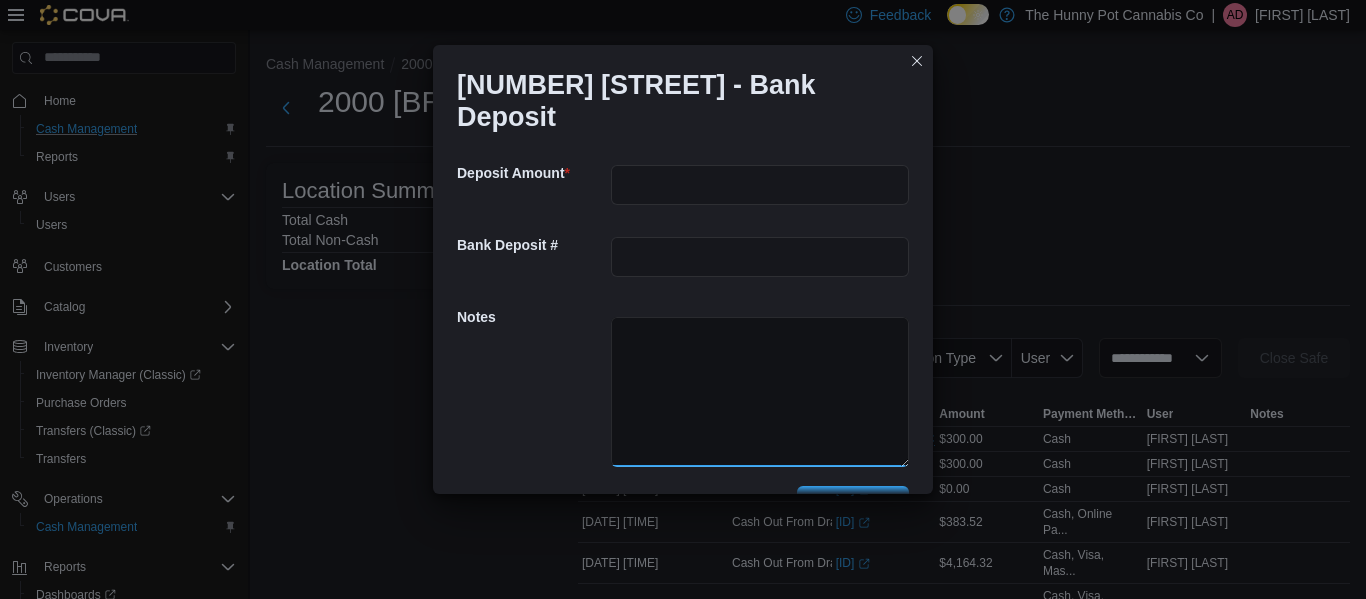 click at bounding box center (760, 392) 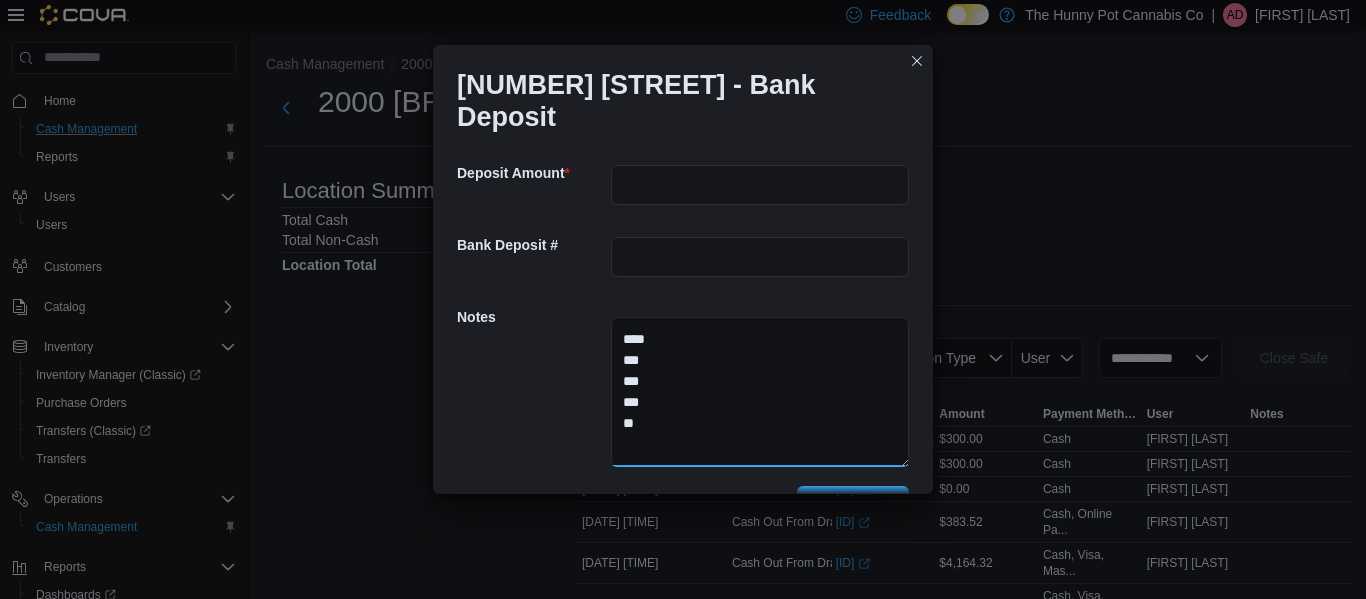 type on "****
***
***
***
**" 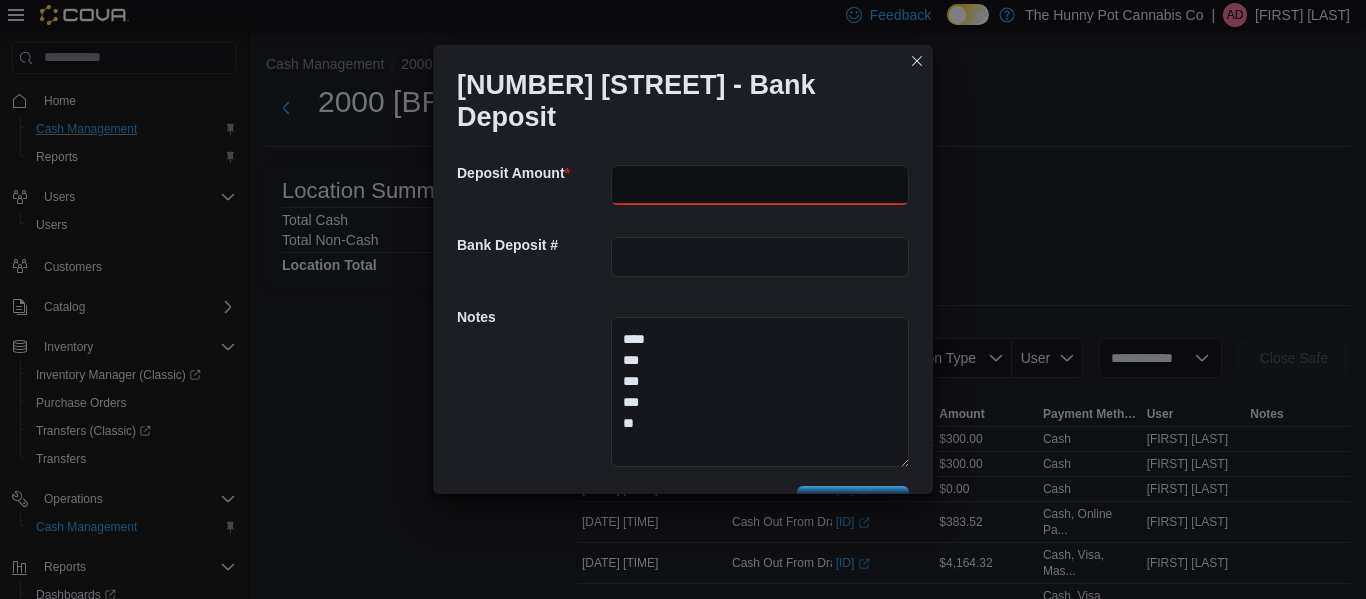 click at bounding box center [760, 185] 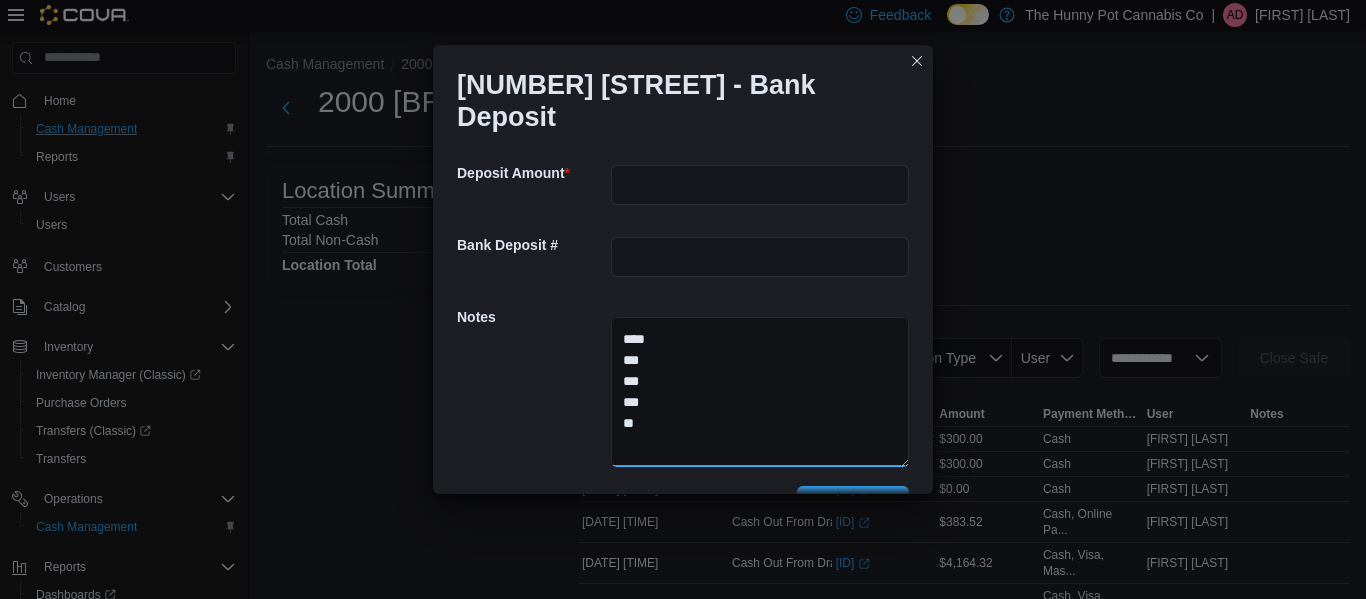 click on "****
***
***
***
**" at bounding box center [760, 392] 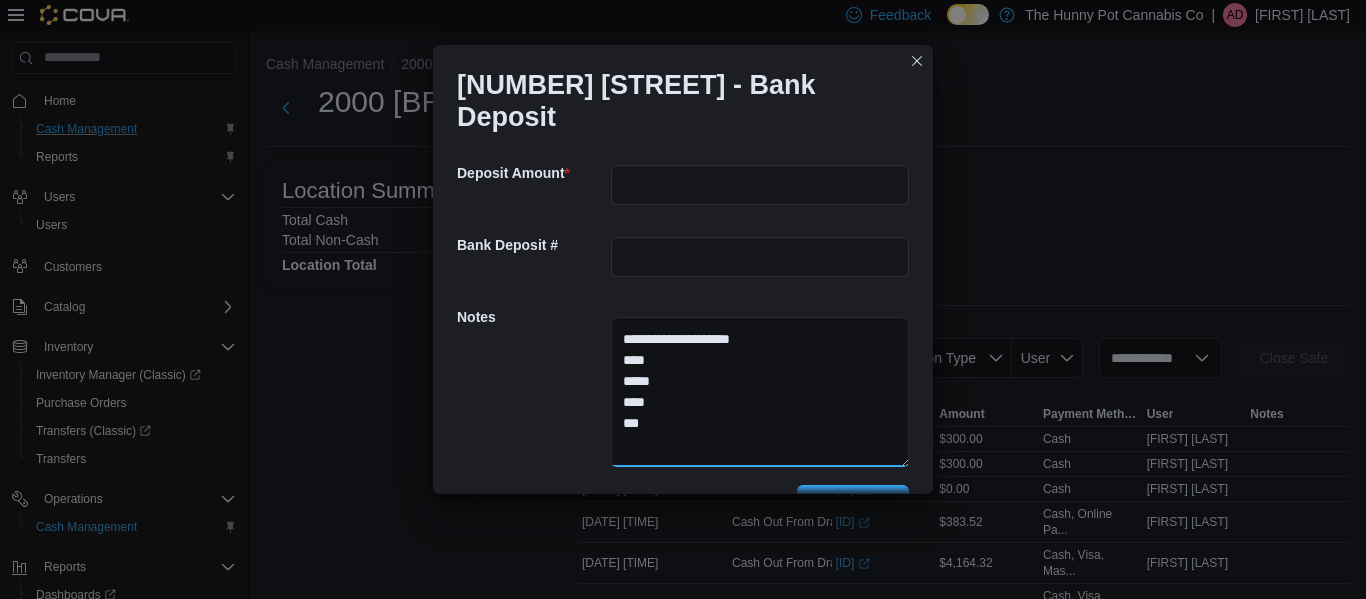 type on "**********" 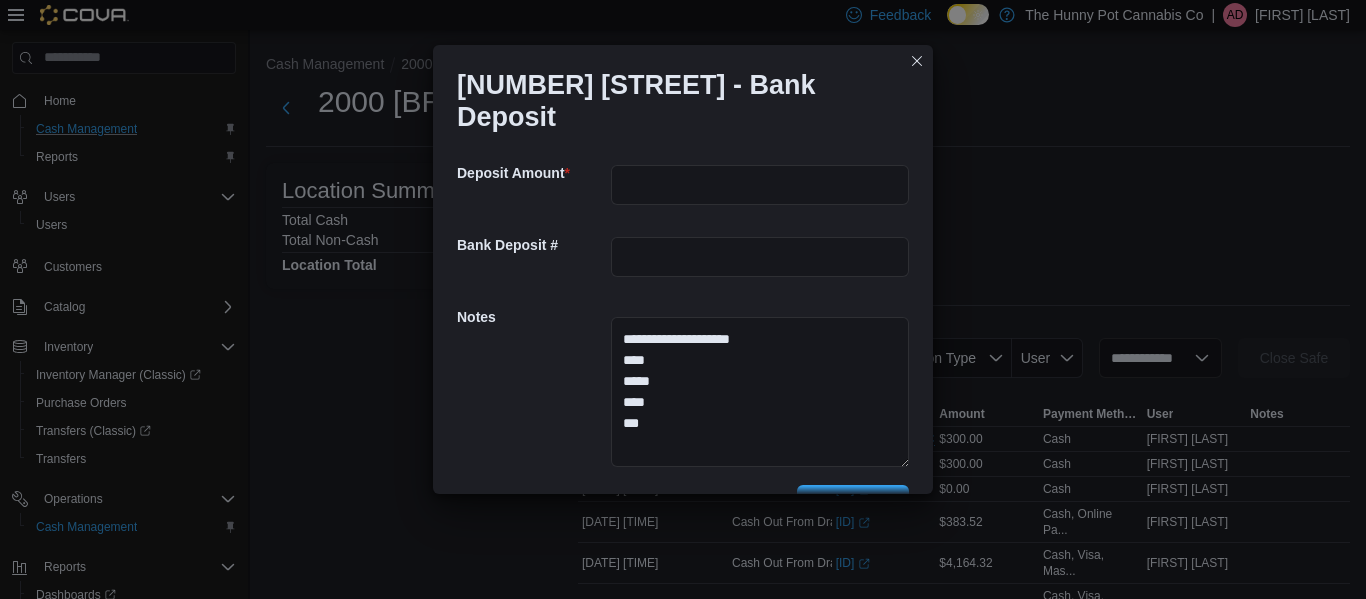 click on "Save" at bounding box center (853, 505) 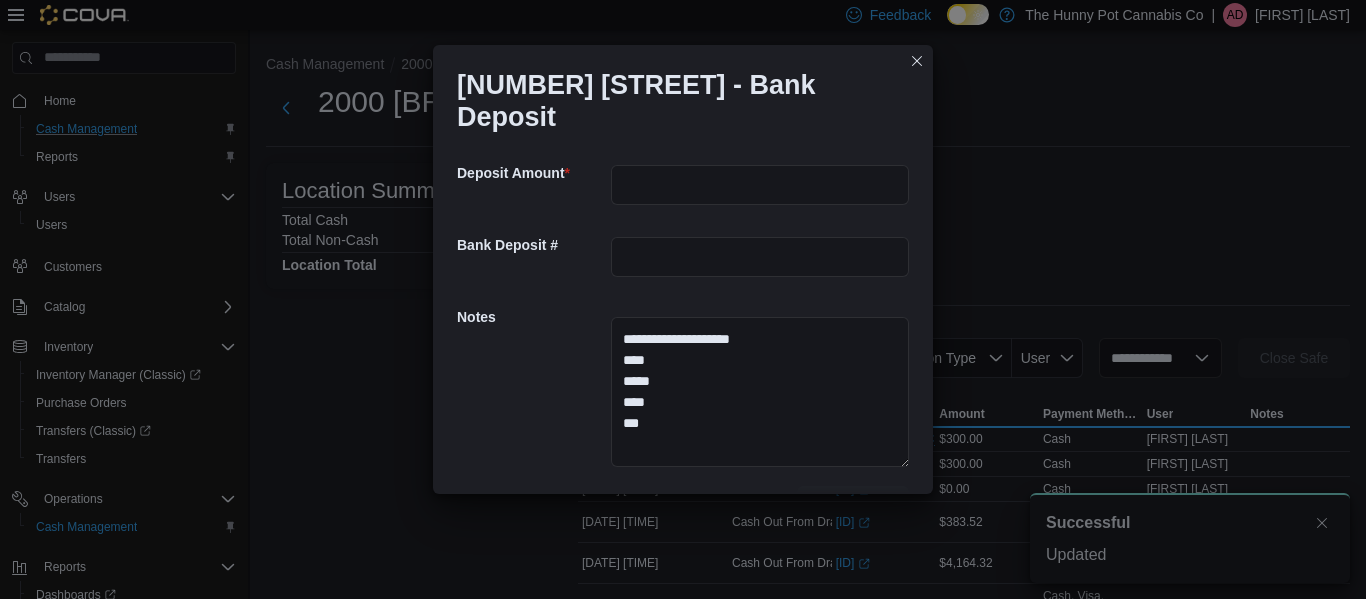 scroll, scrollTop: 0, scrollLeft: 0, axis: both 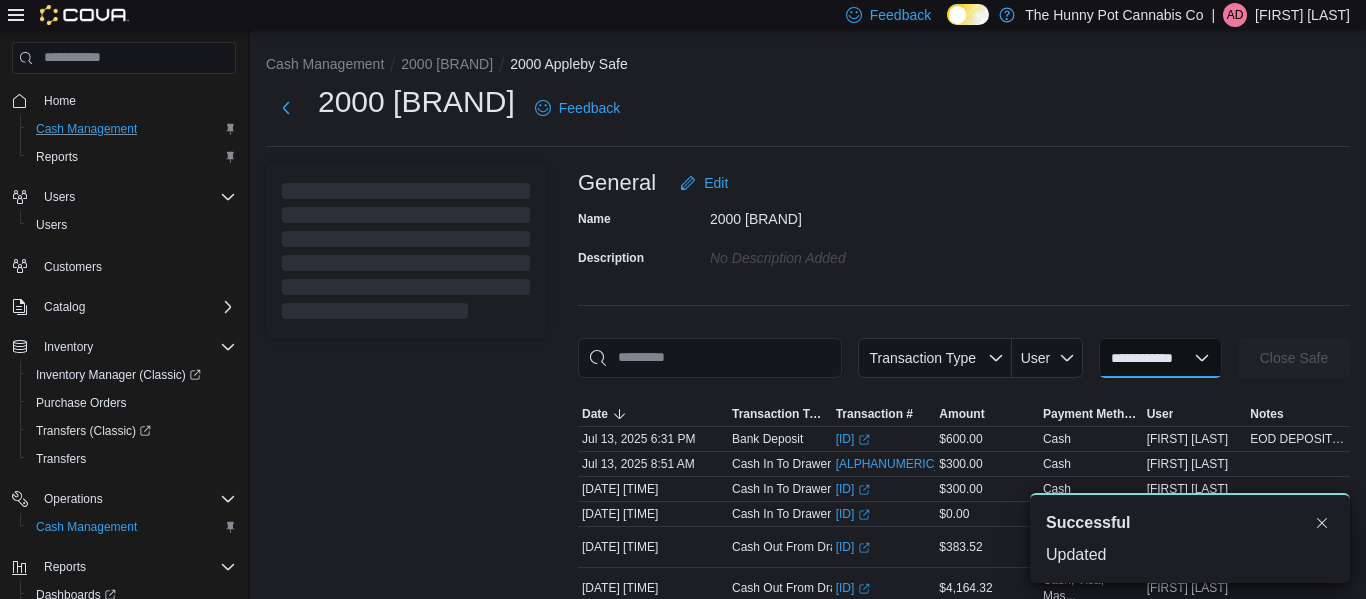 select 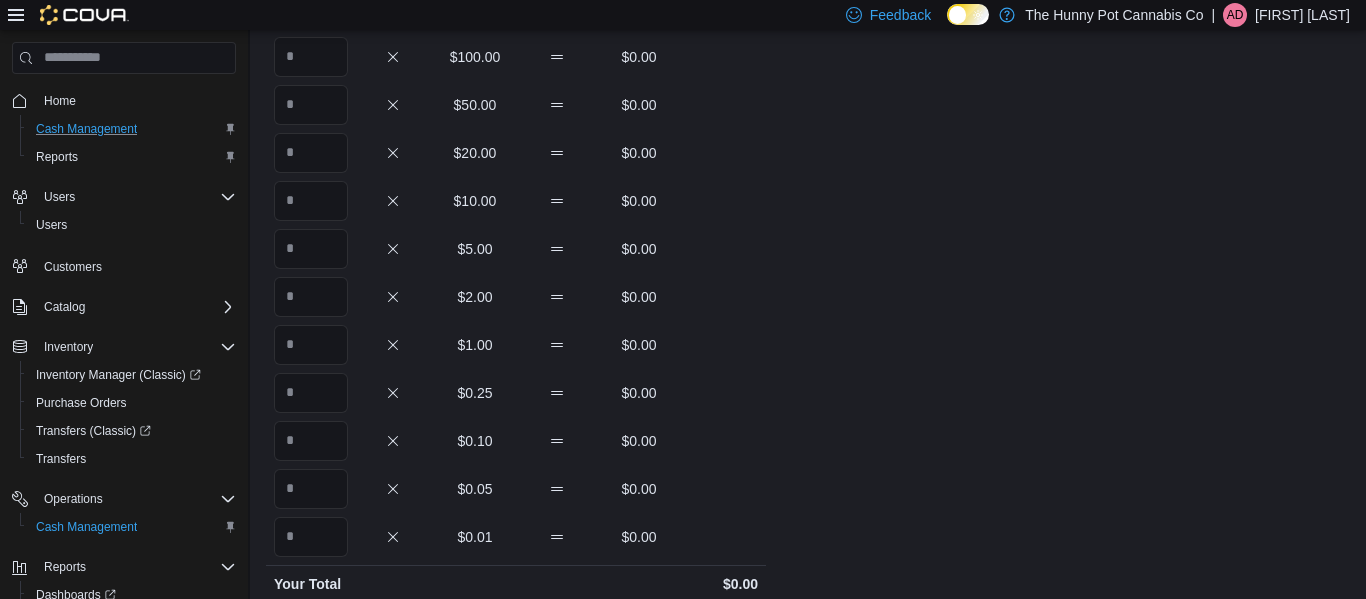 scroll, scrollTop: 0, scrollLeft: 0, axis: both 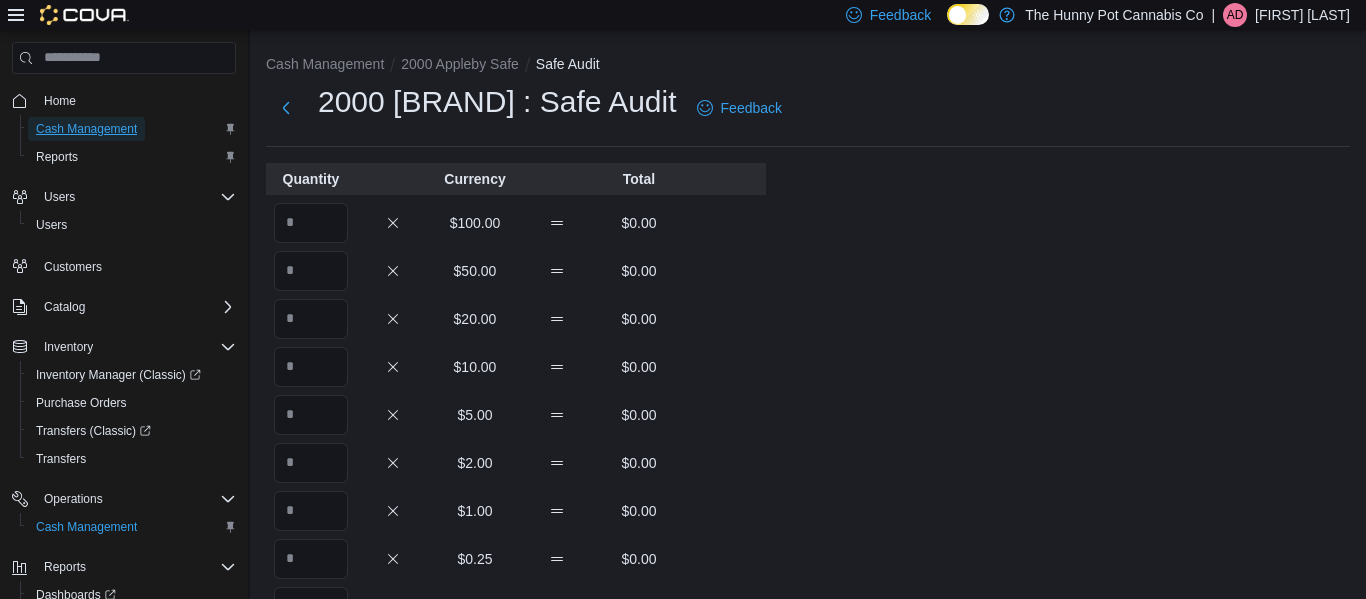 click on "Cash Management" at bounding box center (86, 129) 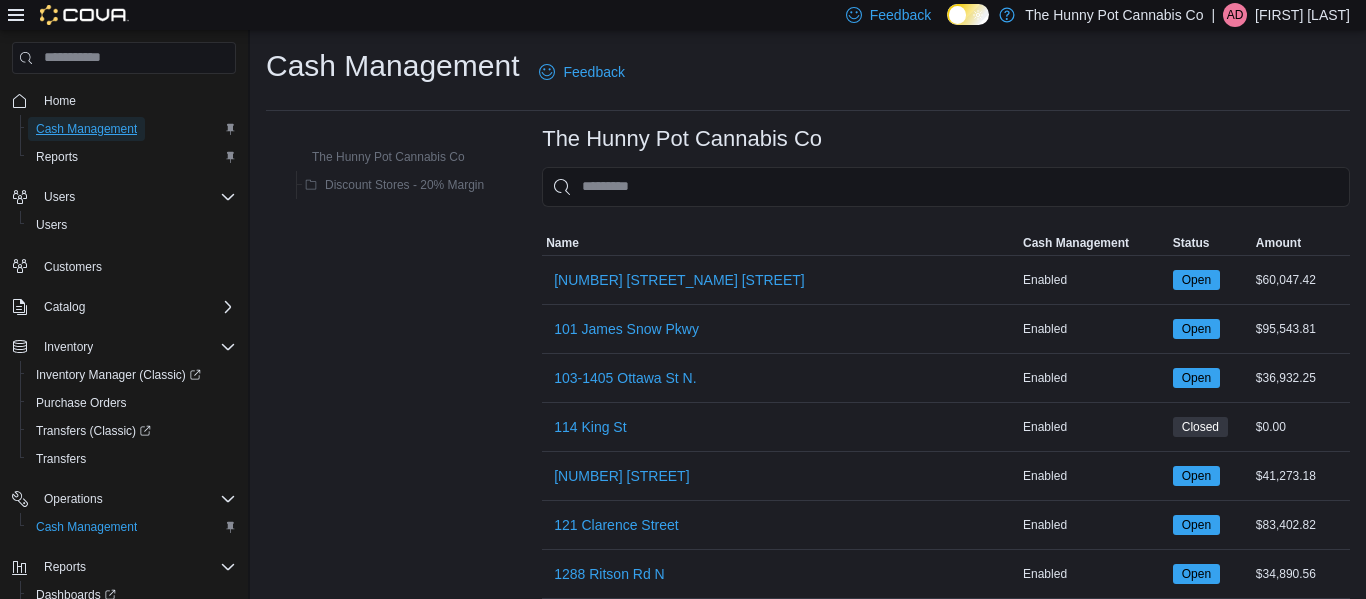 click on "Cash Management" at bounding box center [86, 129] 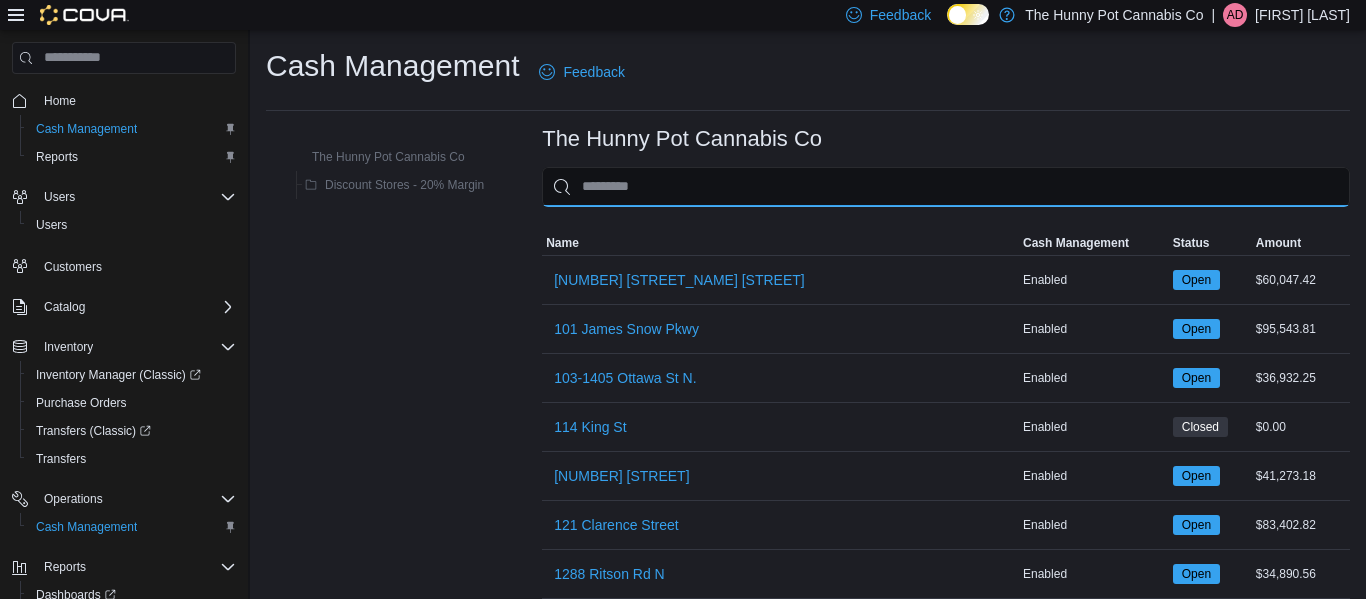 click at bounding box center (946, 187) 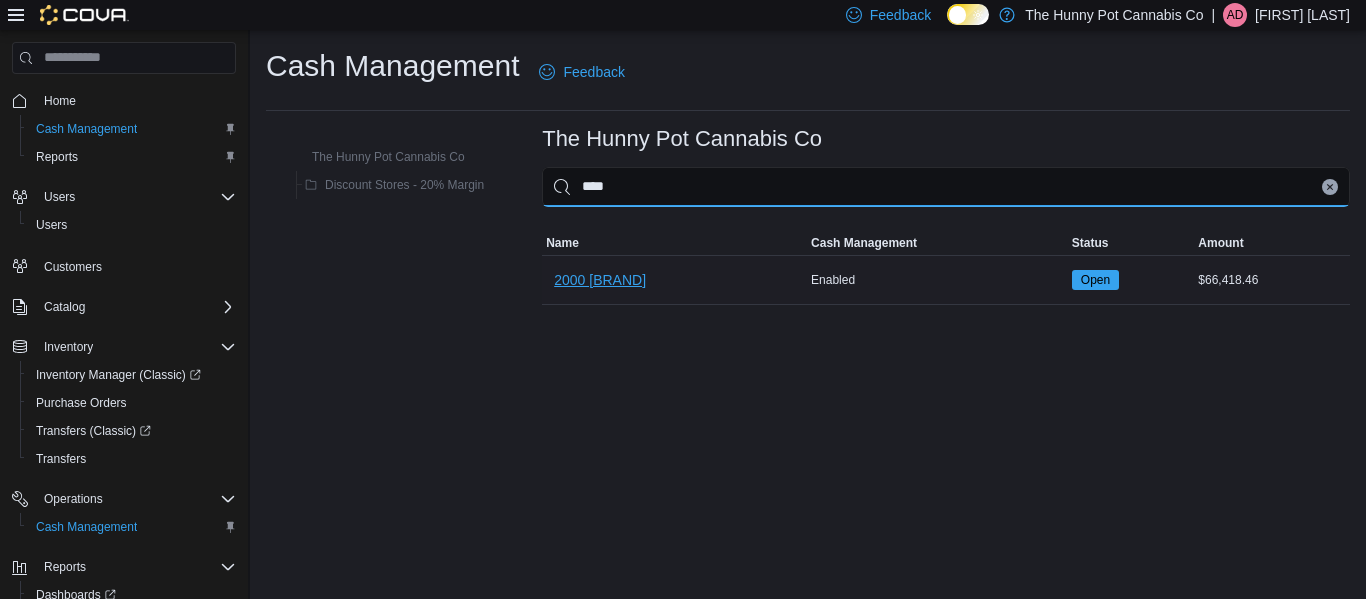 type on "****" 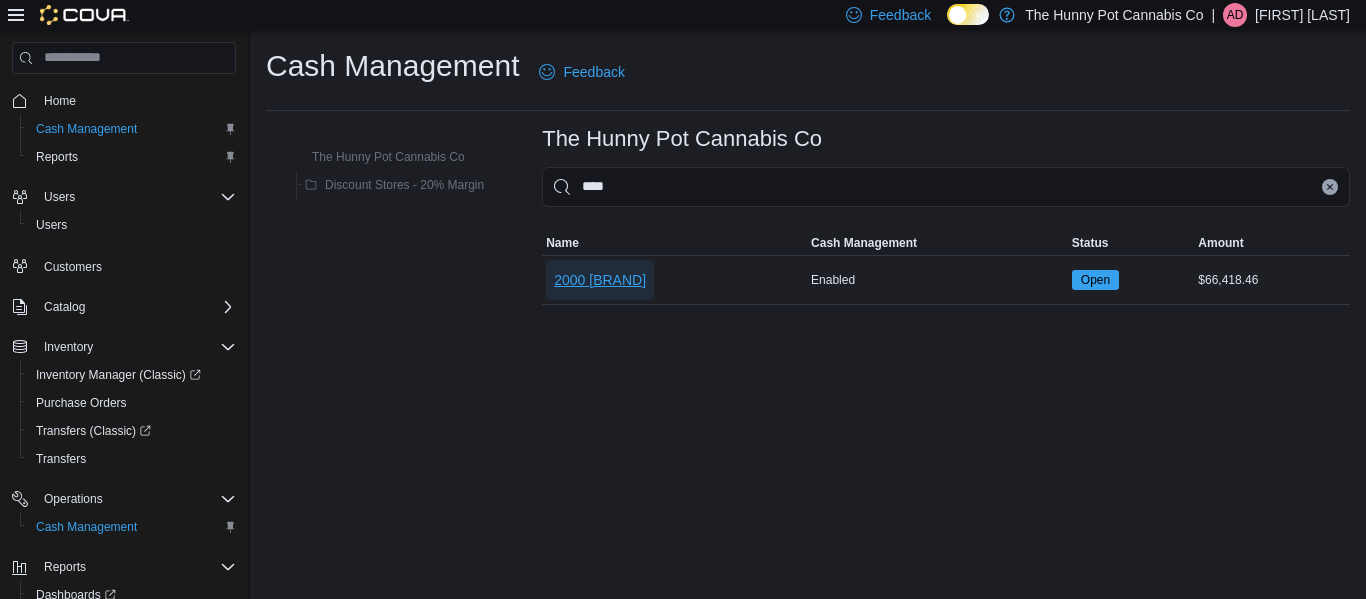 click on "2000 [BRAND]" at bounding box center (600, 280) 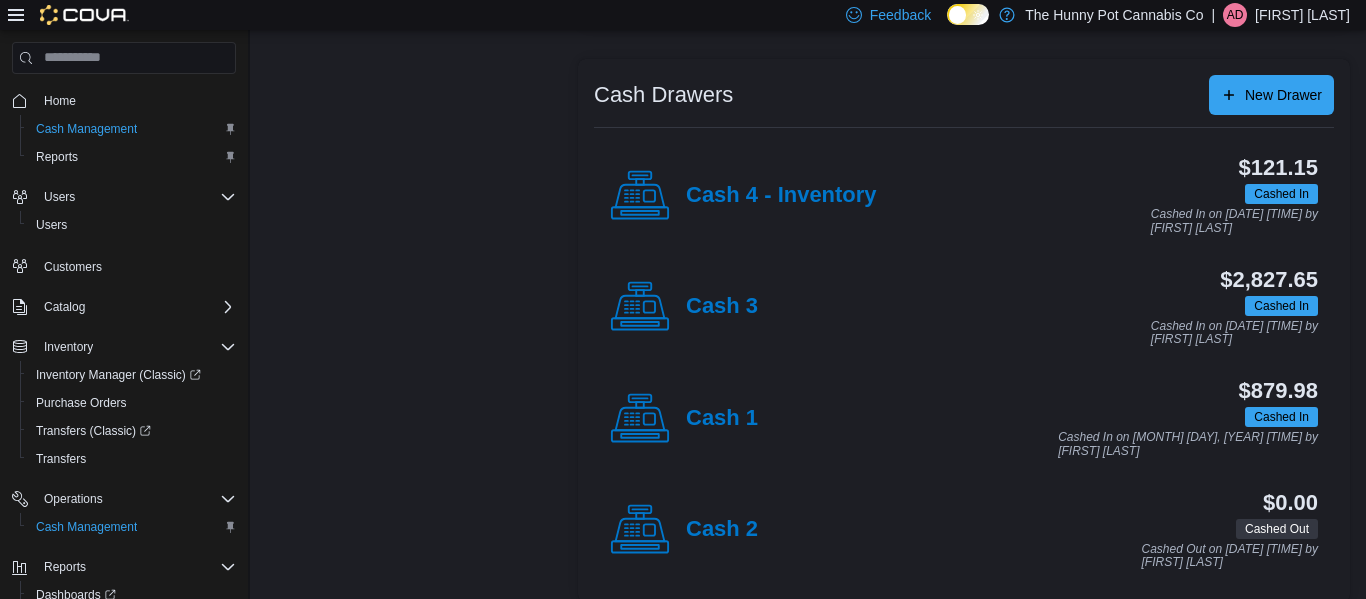 scroll, scrollTop: 366, scrollLeft: 0, axis: vertical 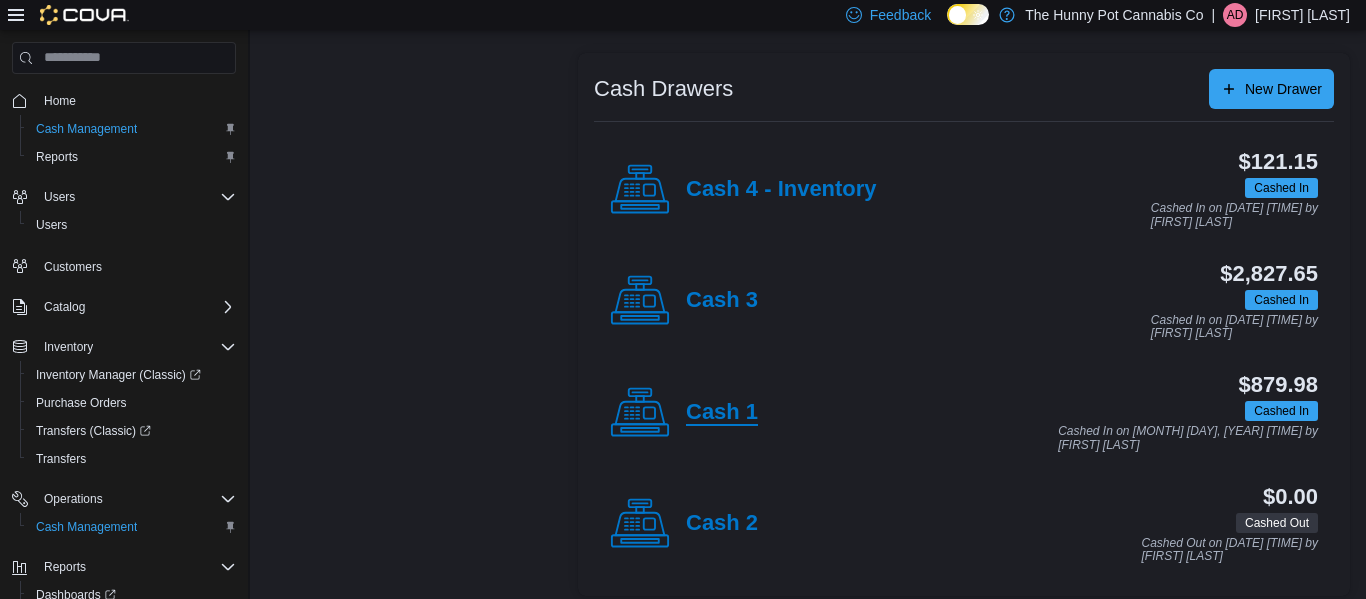 click on "Cash 1" at bounding box center (722, 413) 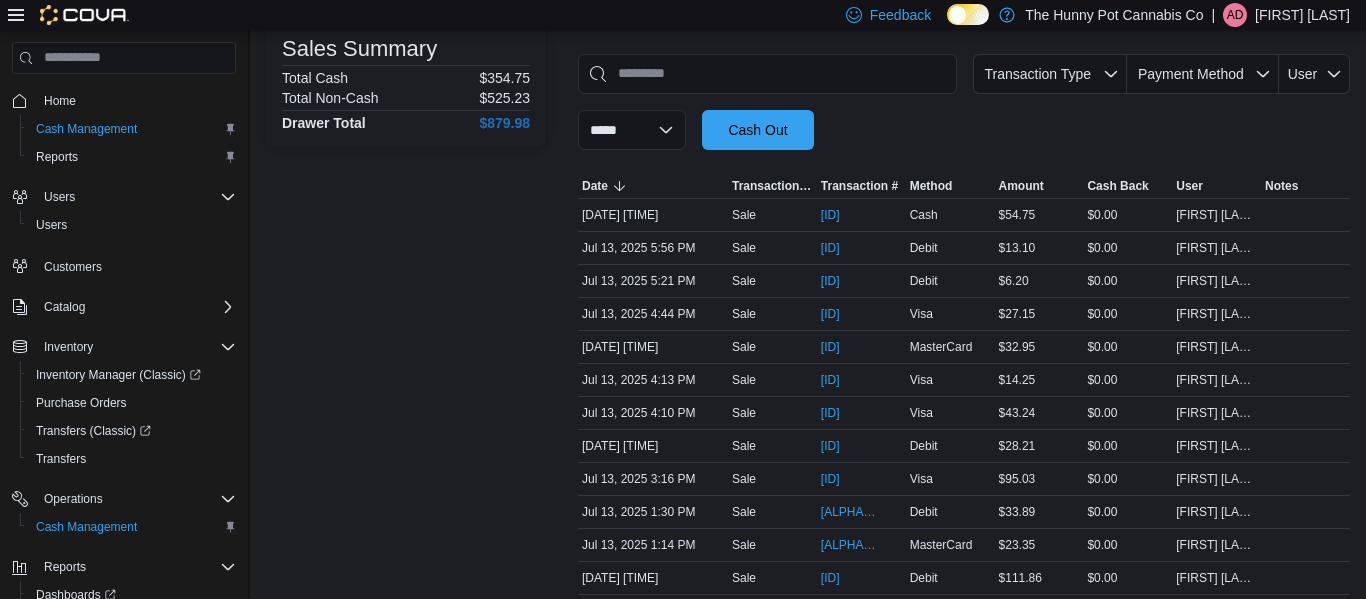 scroll, scrollTop: 0, scrollLeft: 0, axis: both 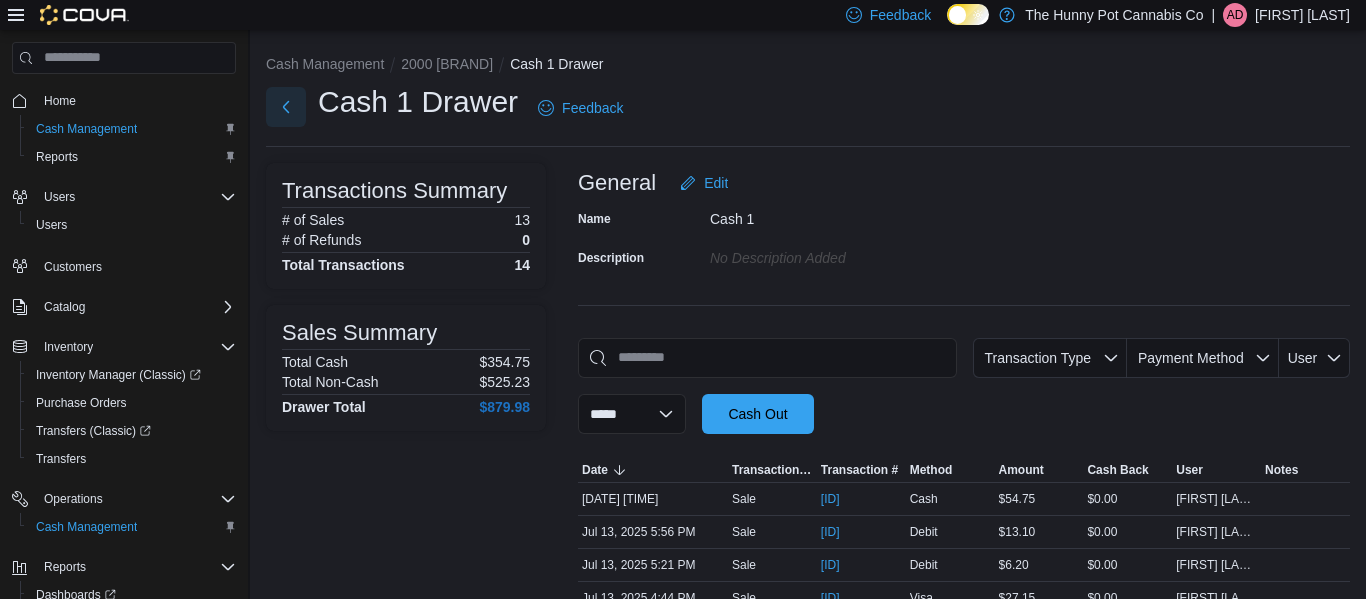 click at bounding box center (286, 107) 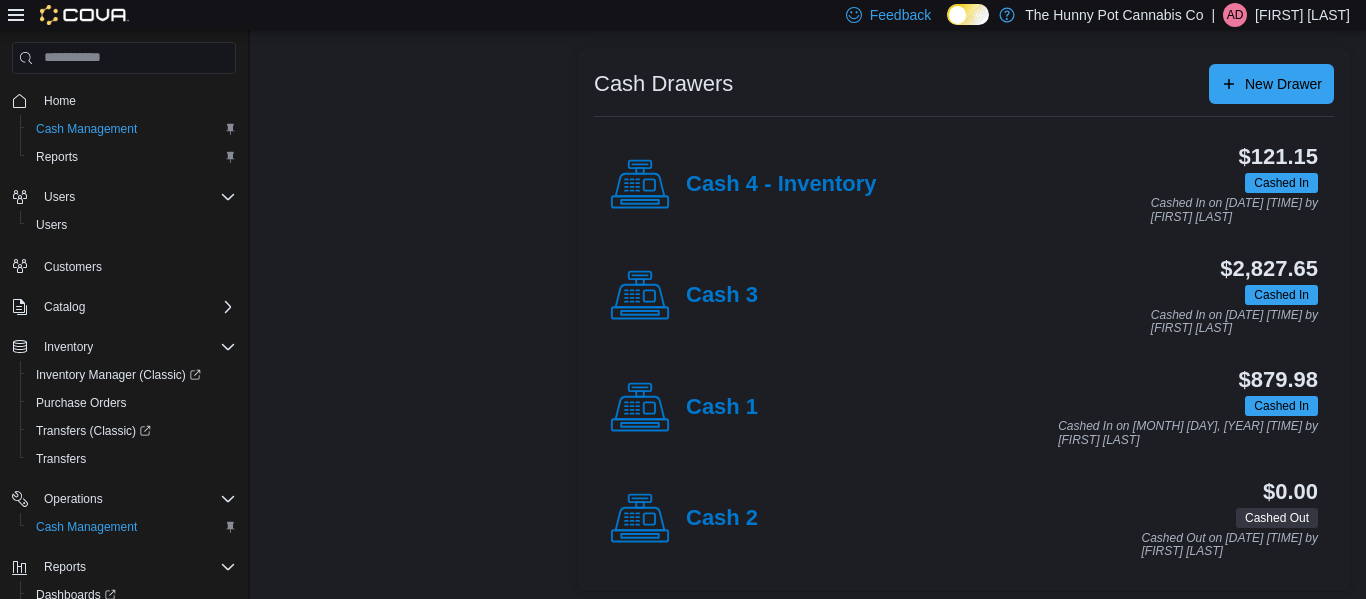 scroll, scrollTop: 379, scrollLeft: 0, axis: vertical 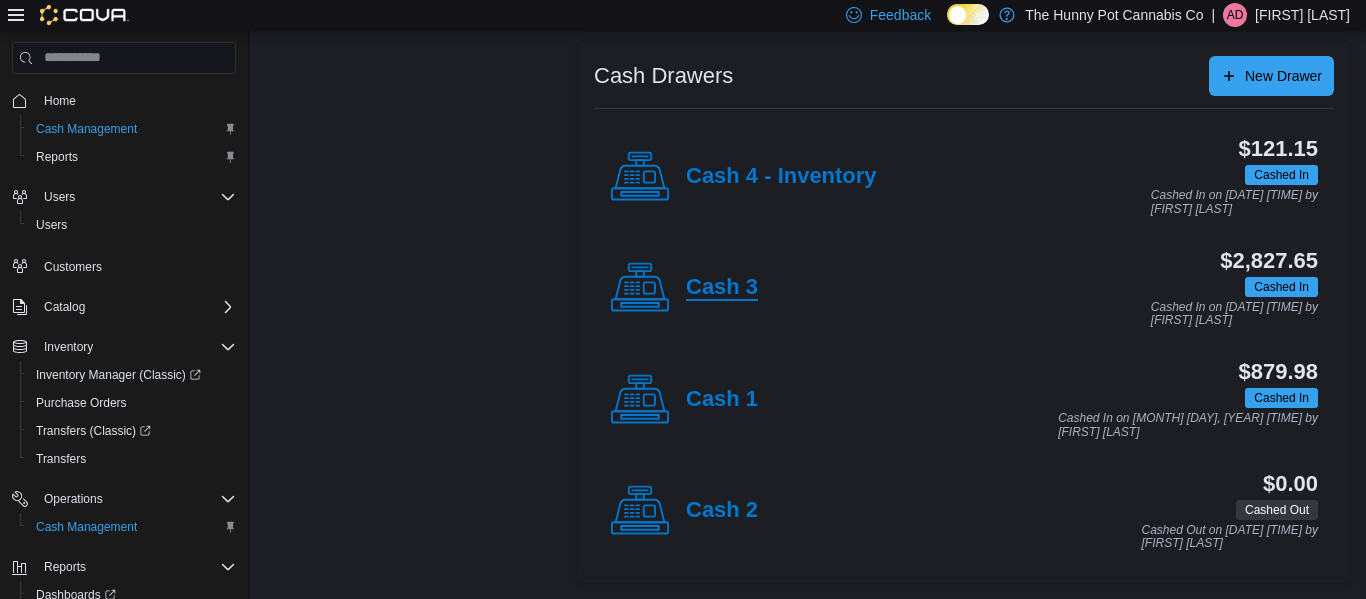 click on "Cash 3" at bounding box center (722, 288) 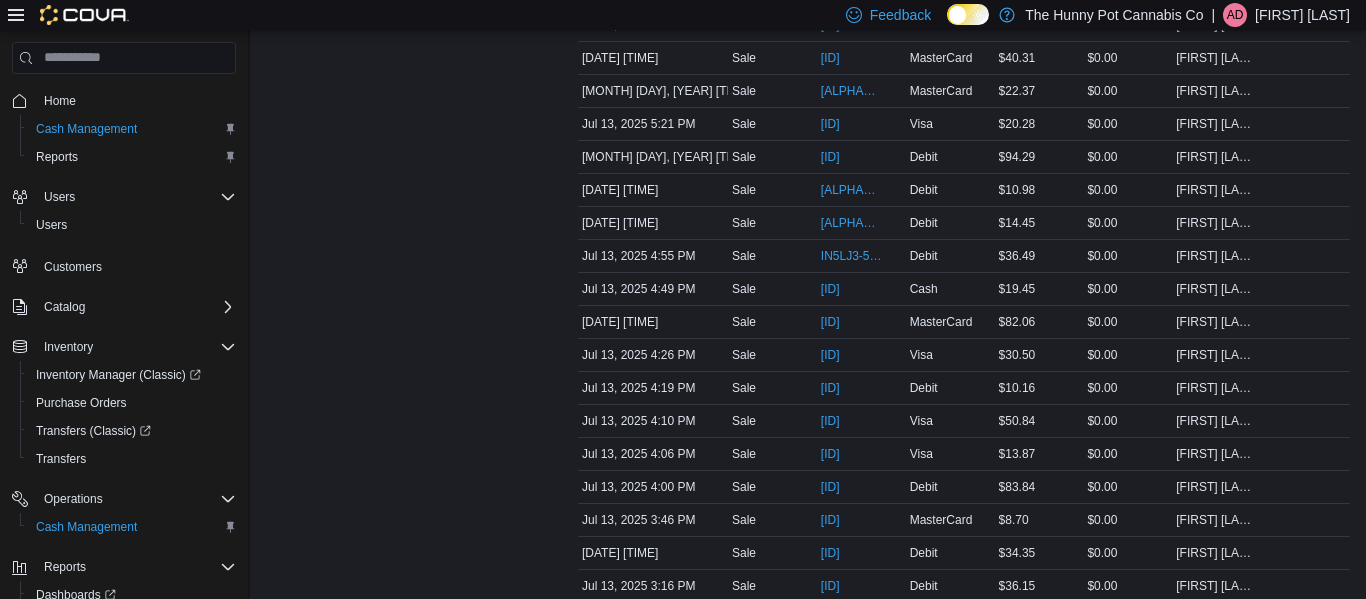 scroll, scrollTop: 714, scrollLeft: 0, axis: vertical 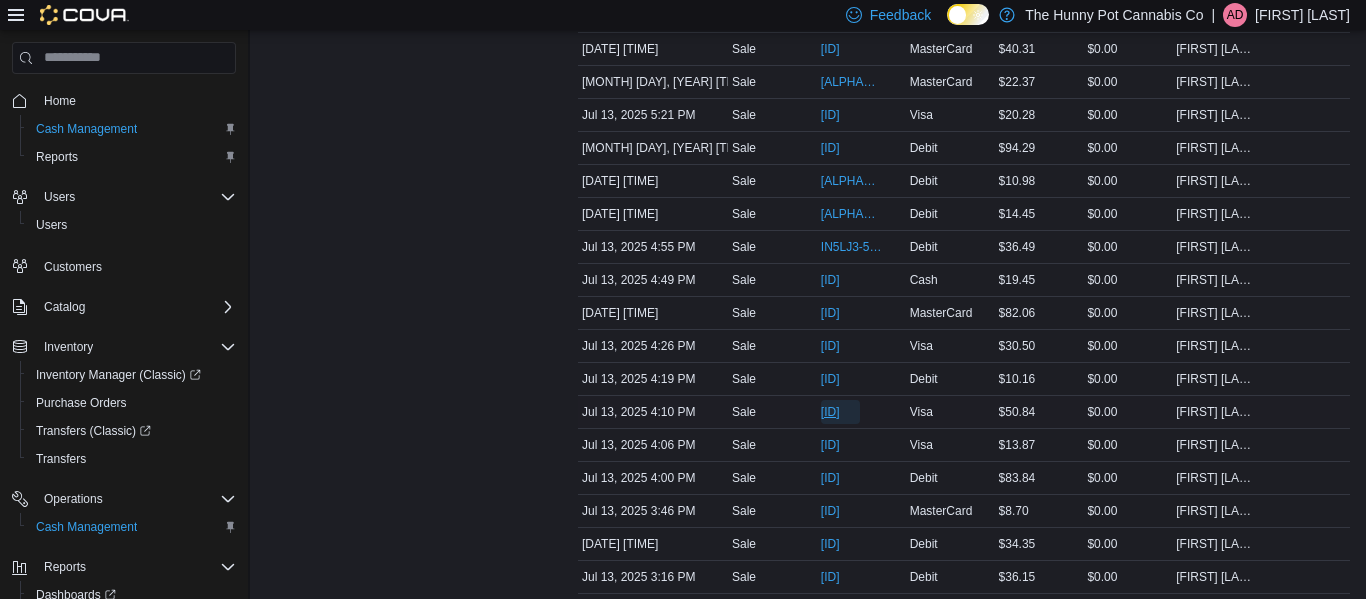click on "[ID]" at bounding box center (840, 412) 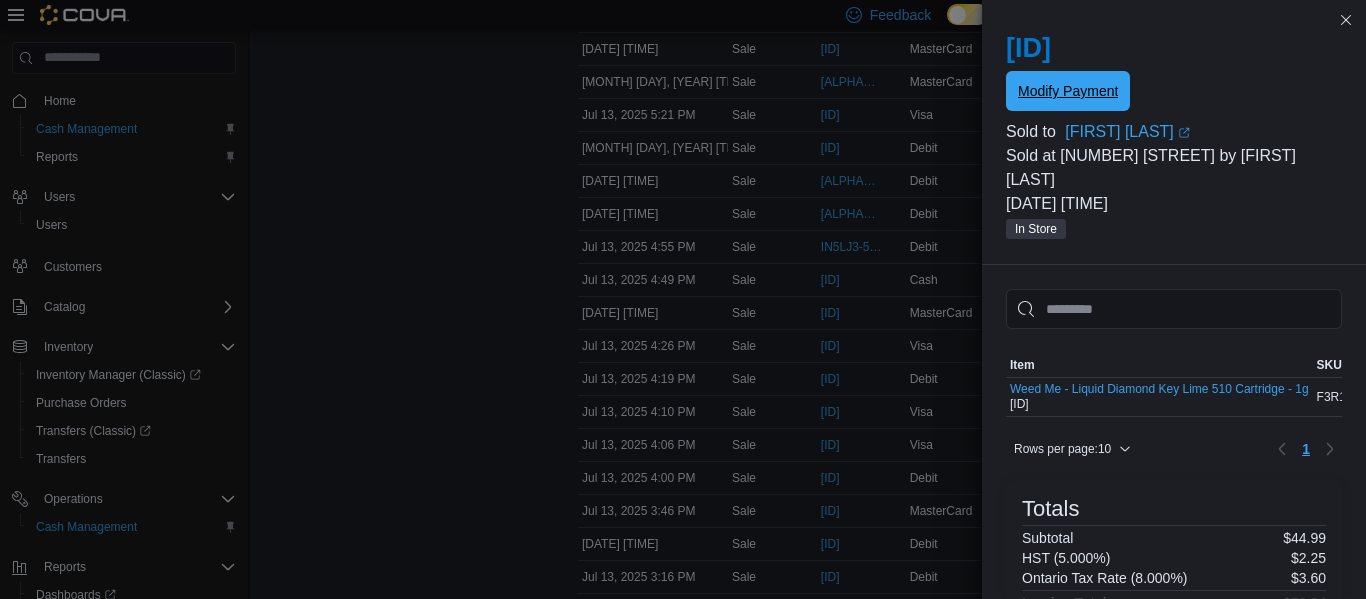 click on "Modify Payment" at bounding box center [1068, 91] 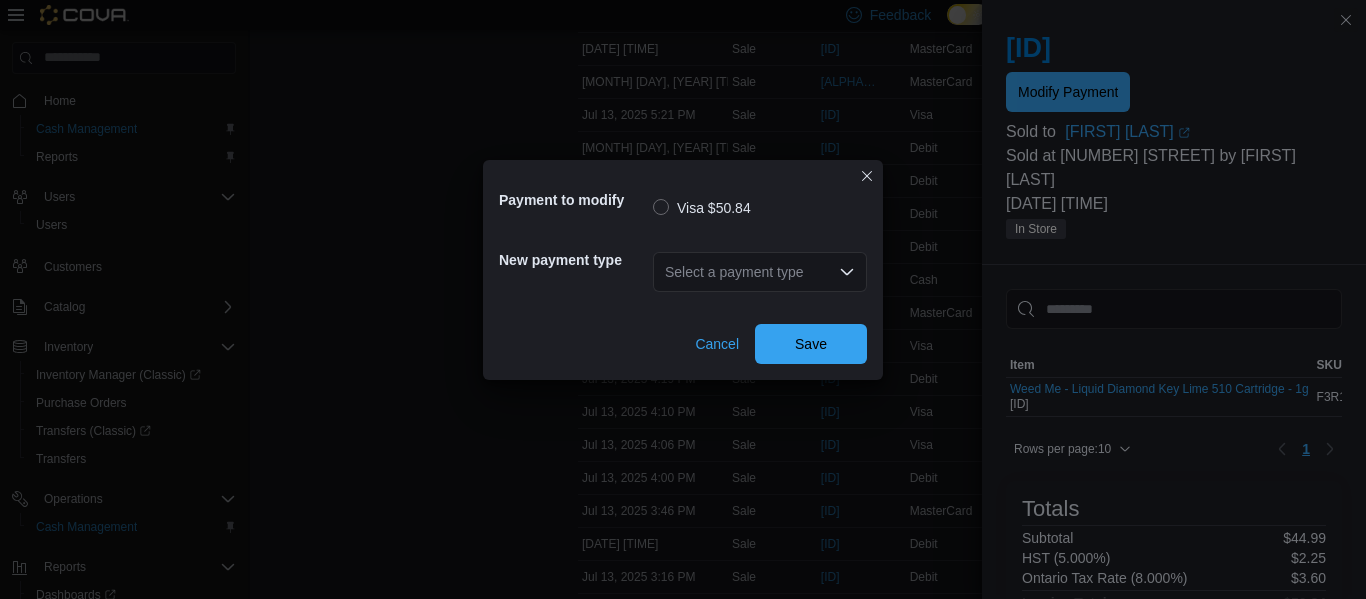 click on "Select a payment type" at bounding box center [760, 272] 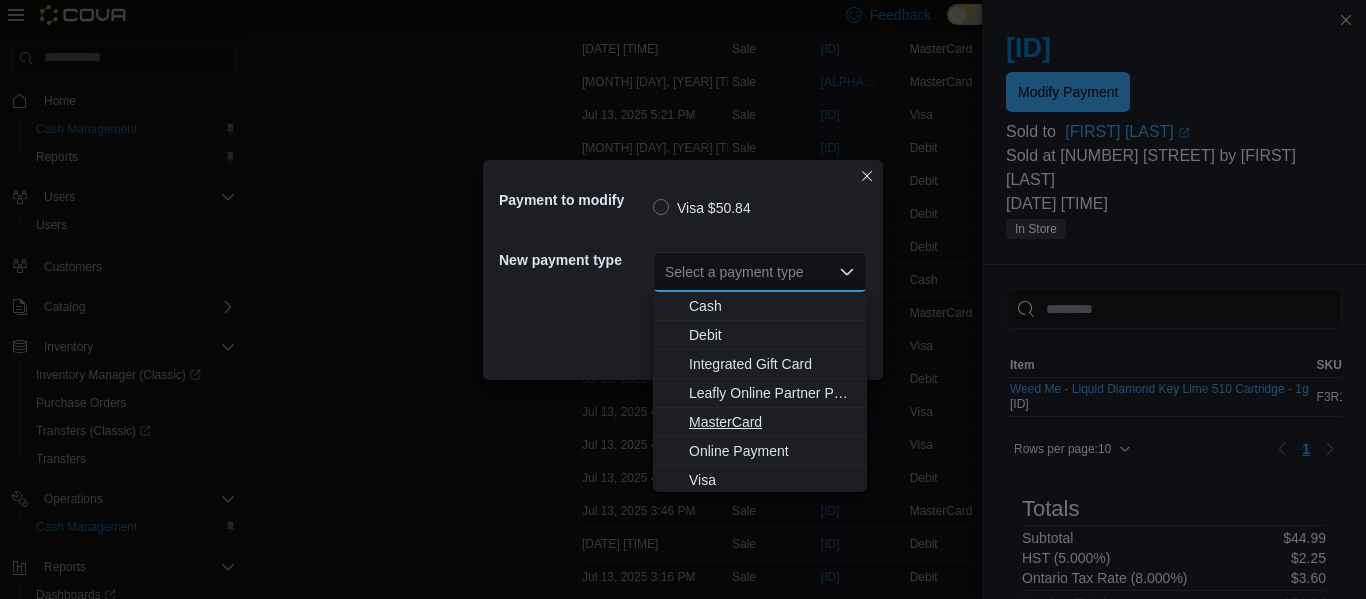 click on "MasterCard" at bounding box center (772, 422) 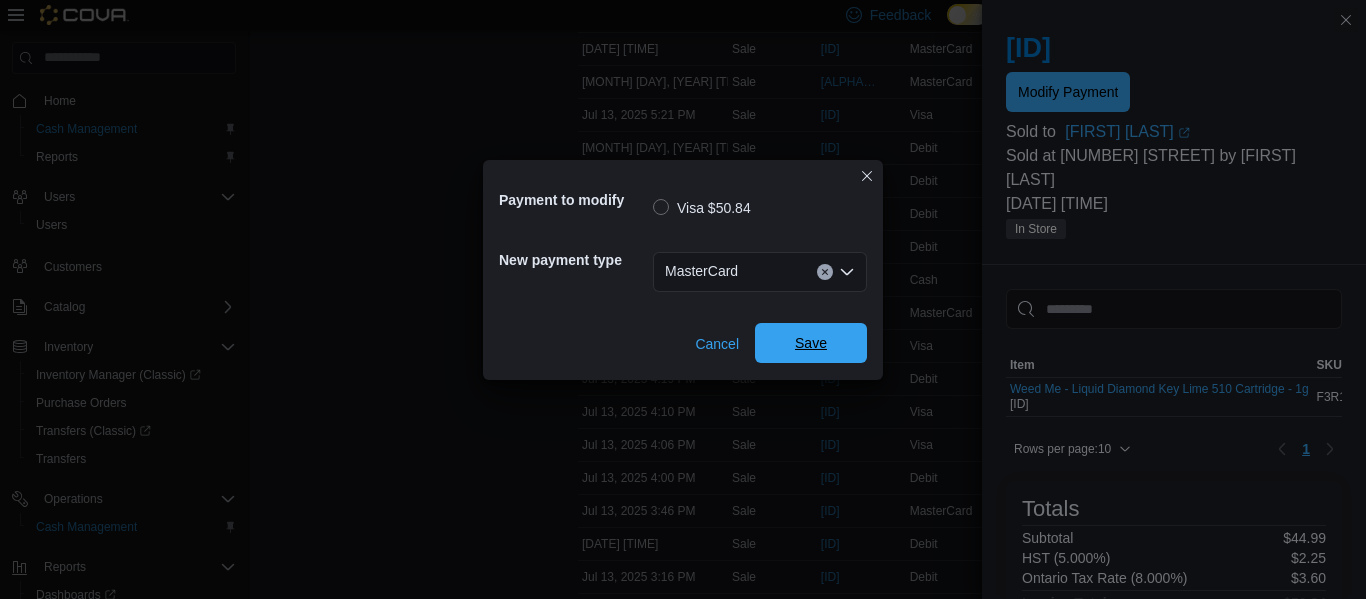 click on "Save" at bounding box center [811, 343] 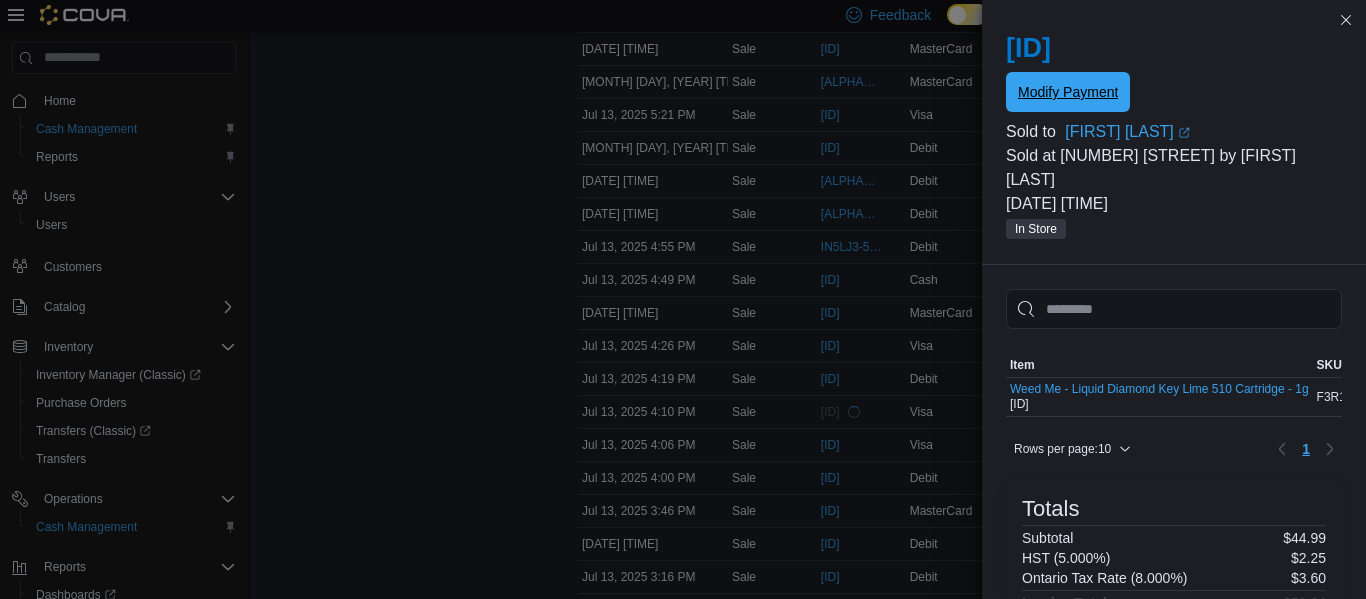 scroll, scrollTop: 0, scrollLeft: 0, axis: both 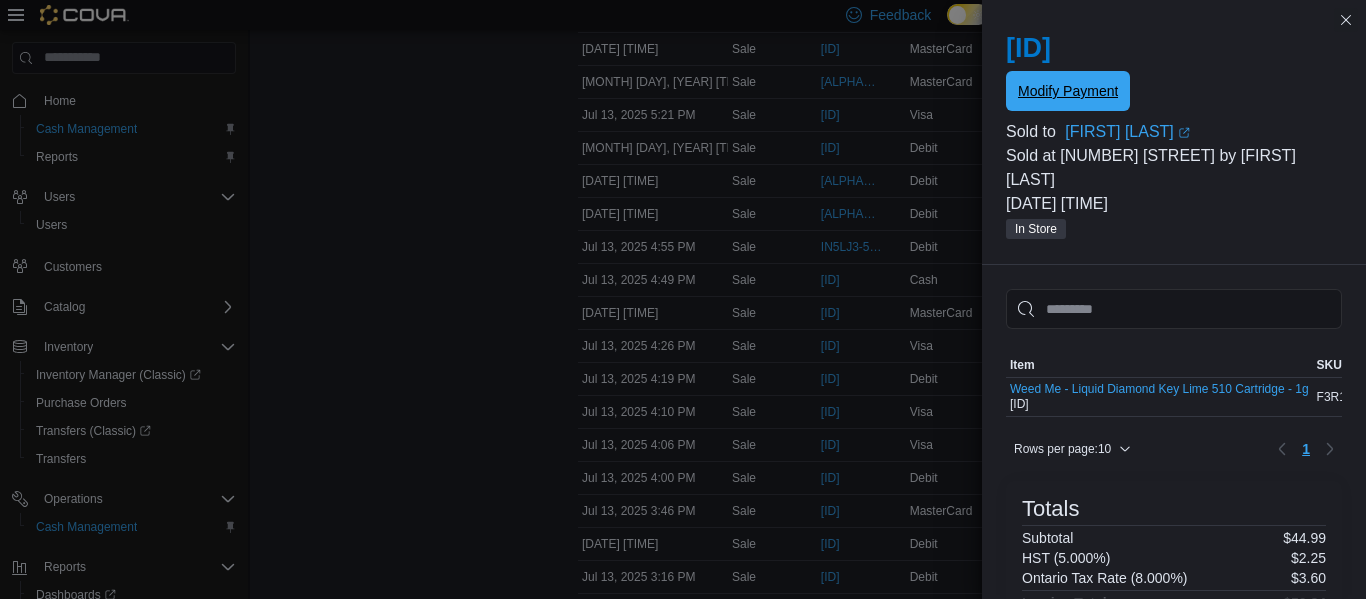 click on "Modify Payment" at bounding box center [1068, 91] 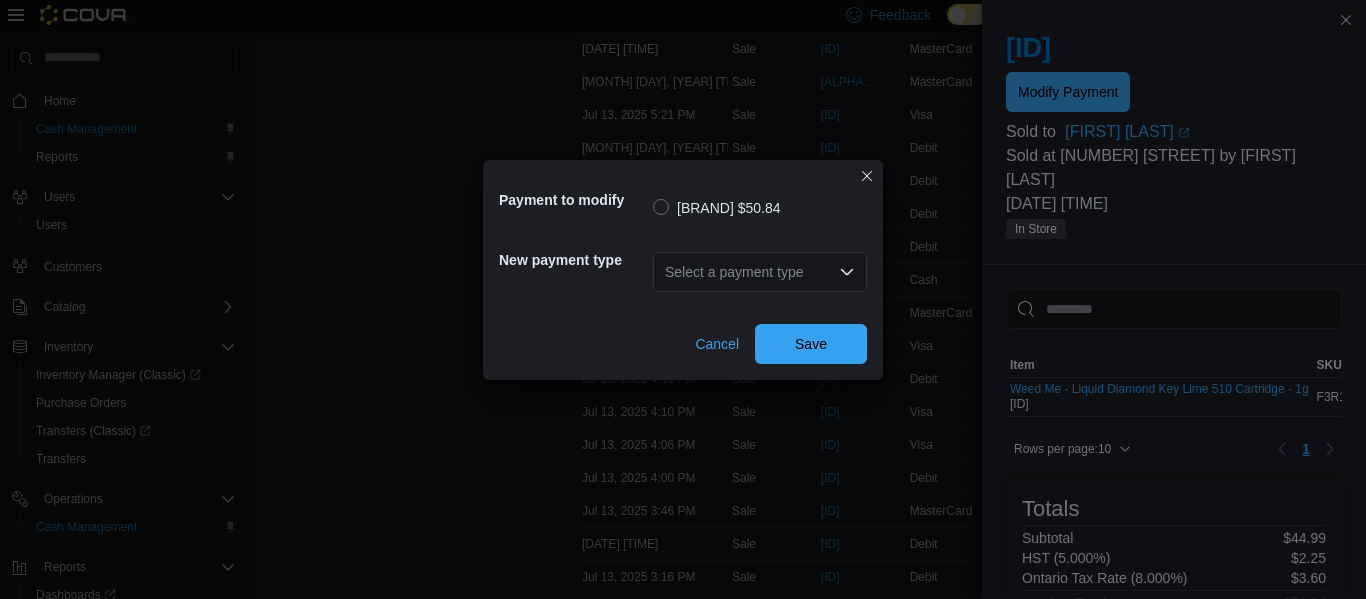 click on "Payment to modify [BRAND] $50.84 New payment type Select a payment type Cancel Save" at bounding box center (683, 299) 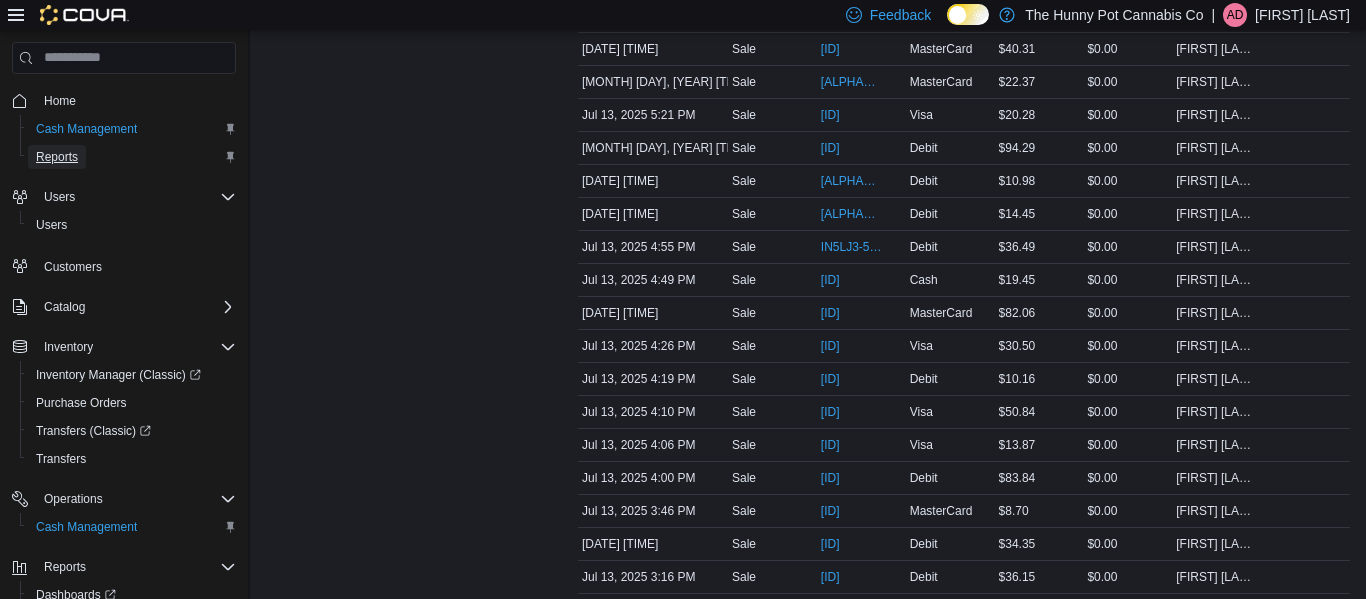 click on "Reports" at bounding box center (57, 157) 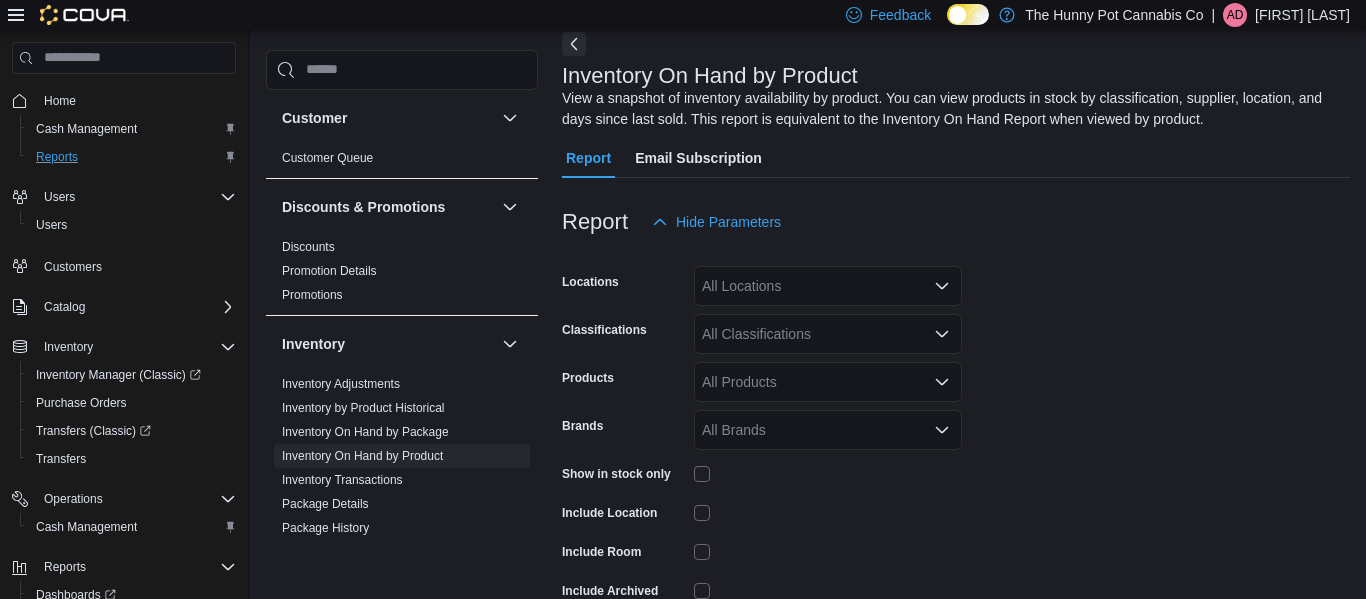 scroll, scrollTop: 100, scrollLeft: 0, axis: vertical 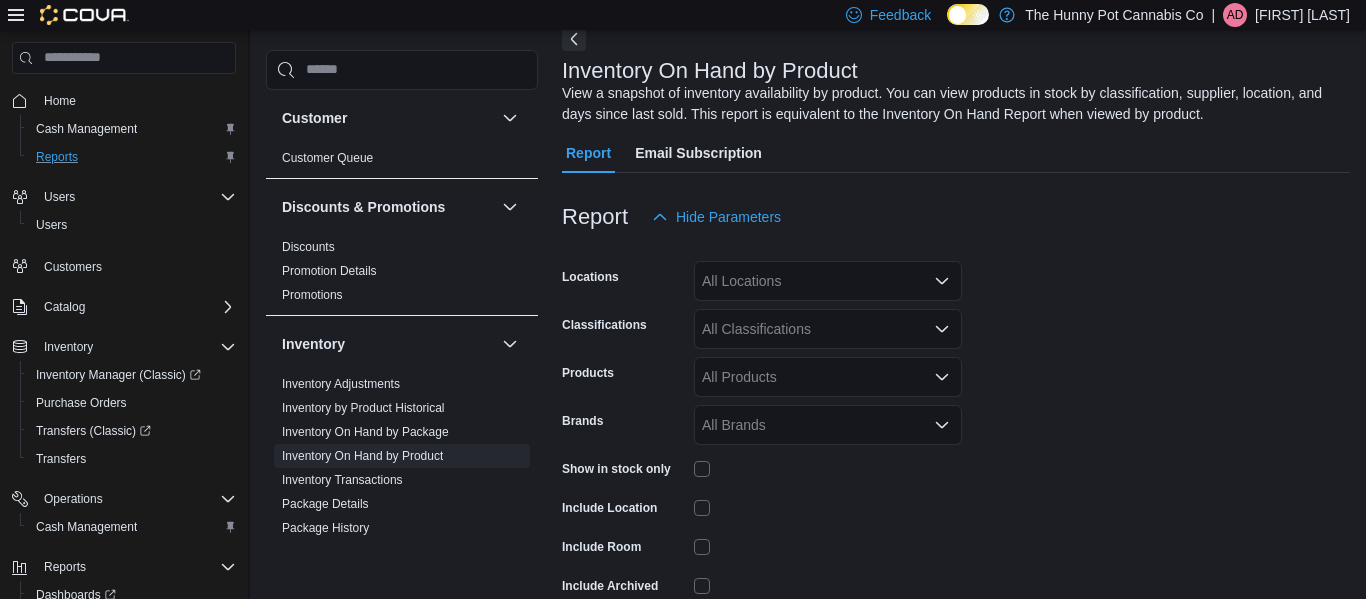 click on "All Locations" at bounding box center (828, 281) 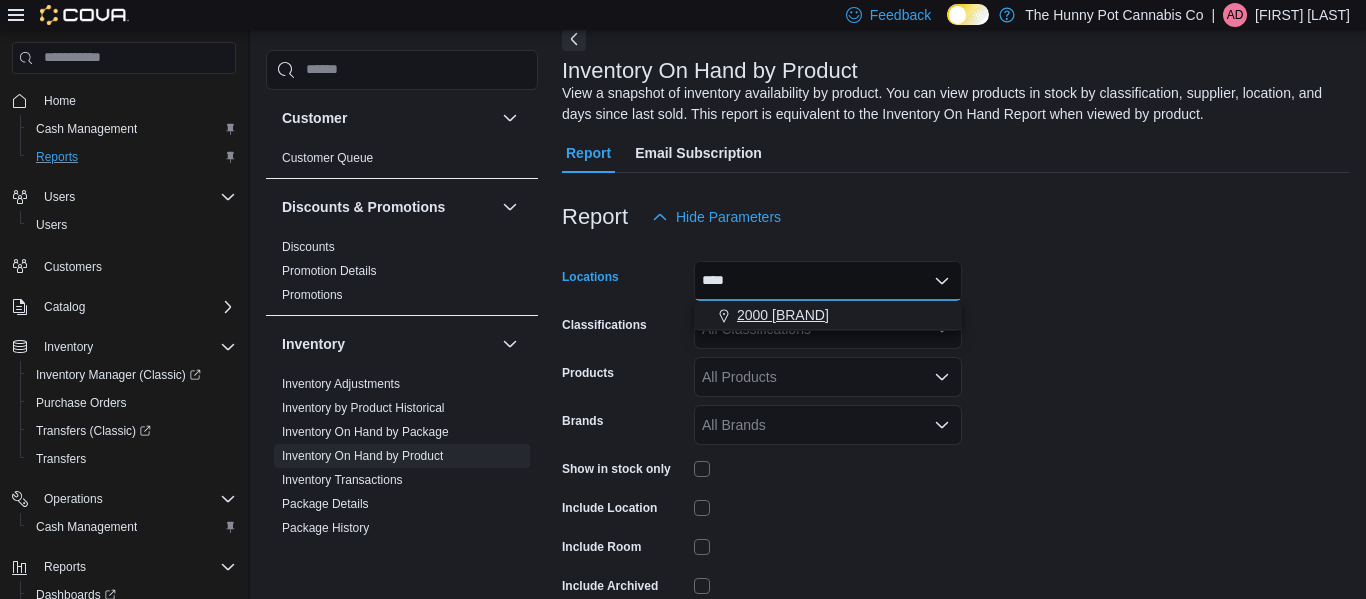 type on "****" 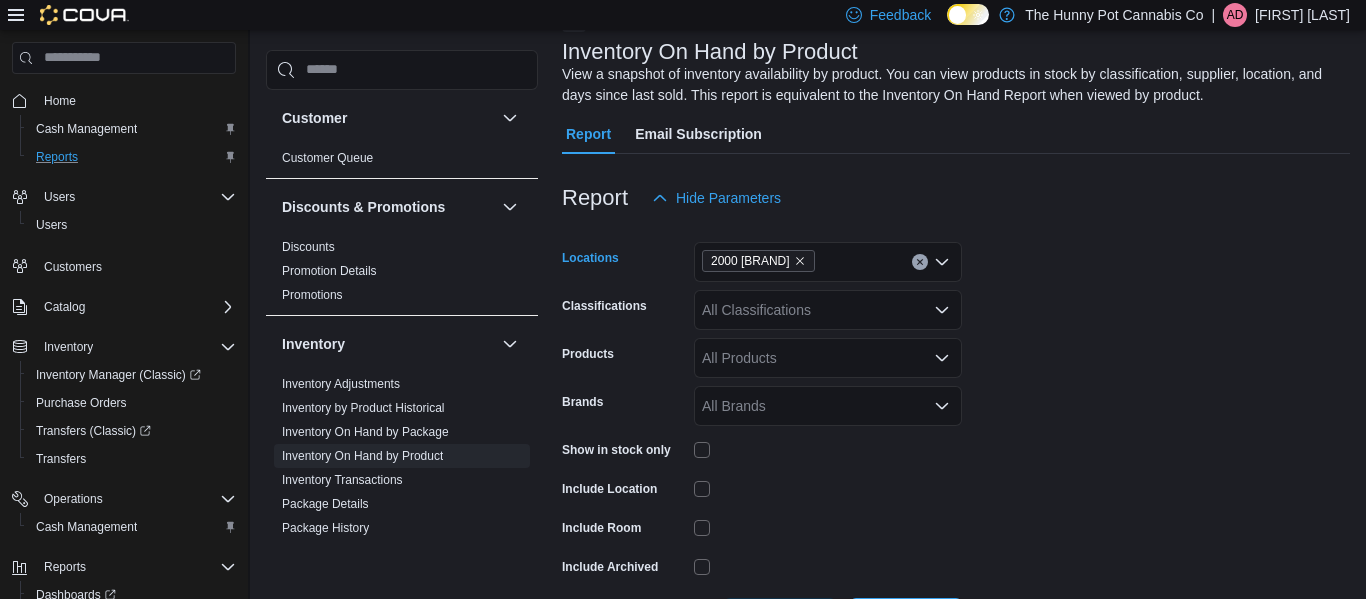 scroll, scrollTop: 125, scrollLeft: 0, axis: vertical 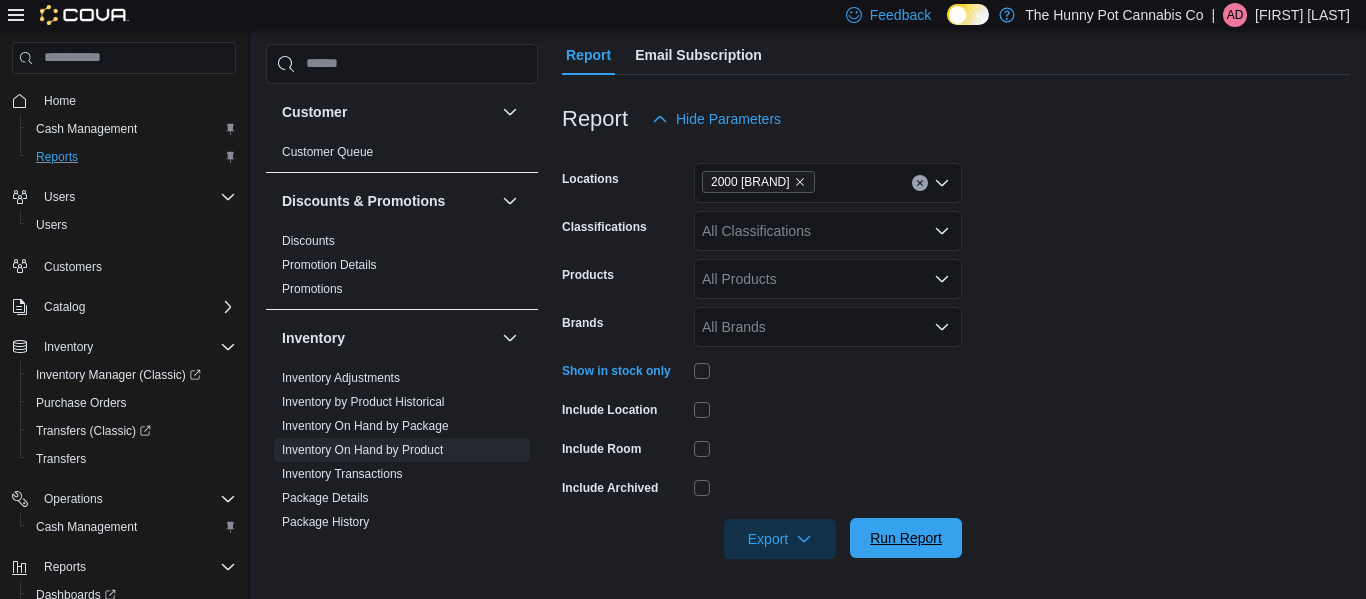 click on "Run Report" at bounding box center [906, 538] 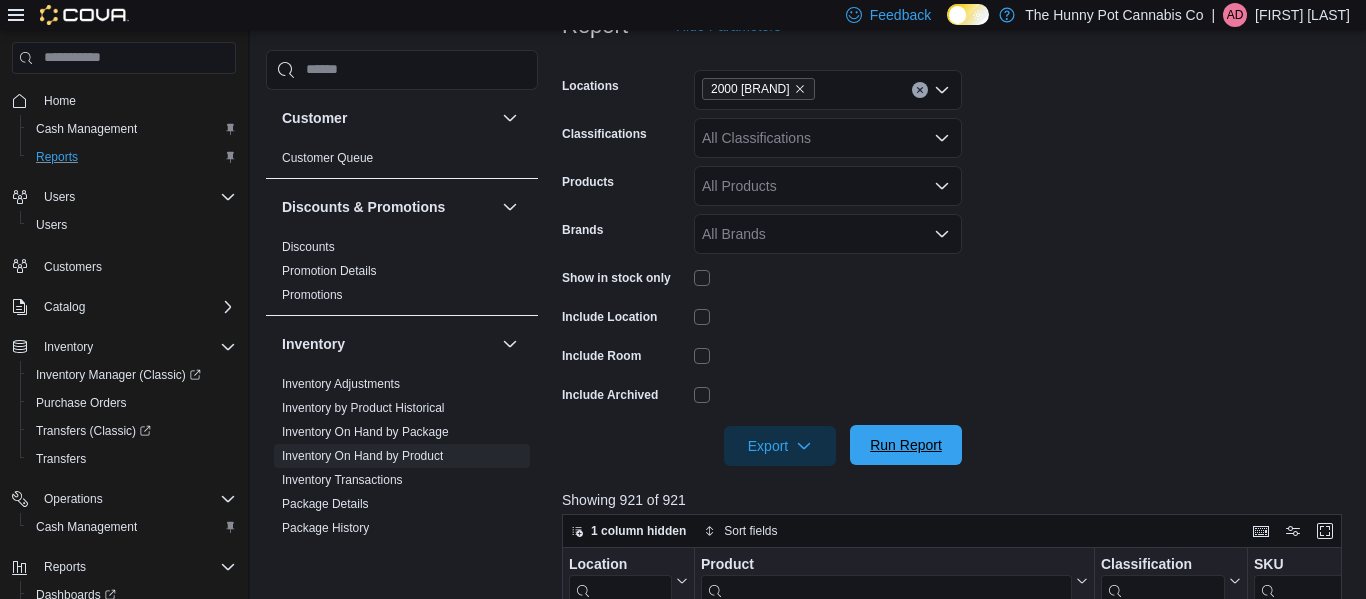 scroll, scrollTop: 293, scrollLeft: 0, axis: vertical 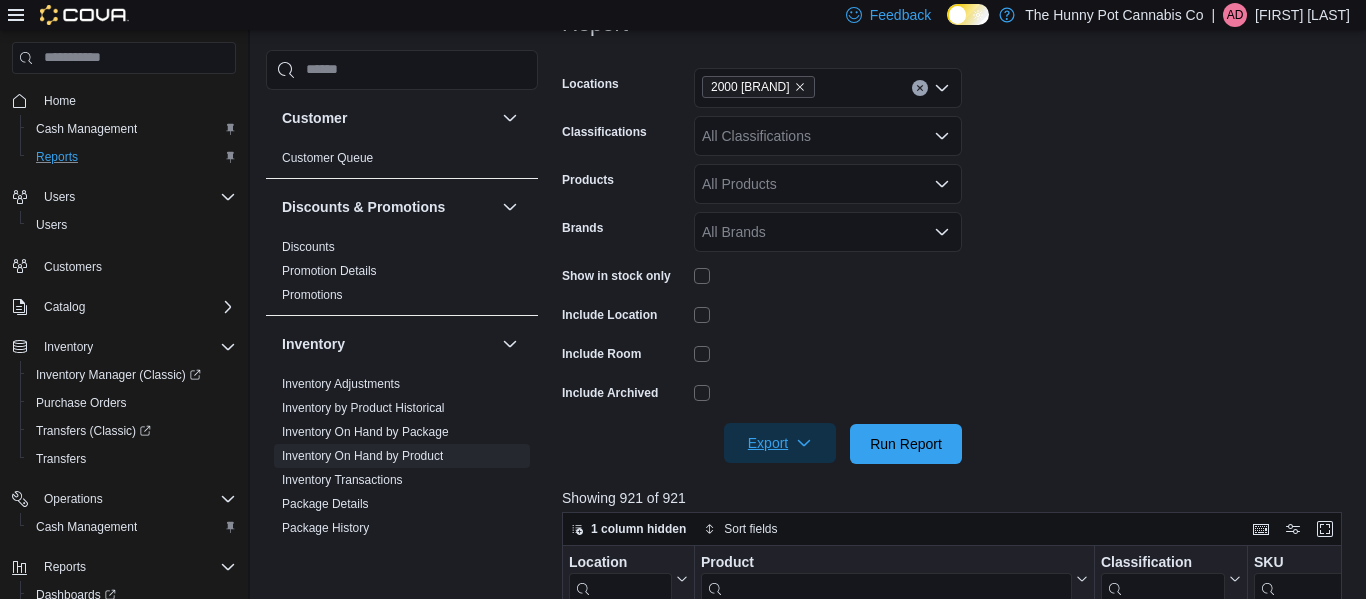 click 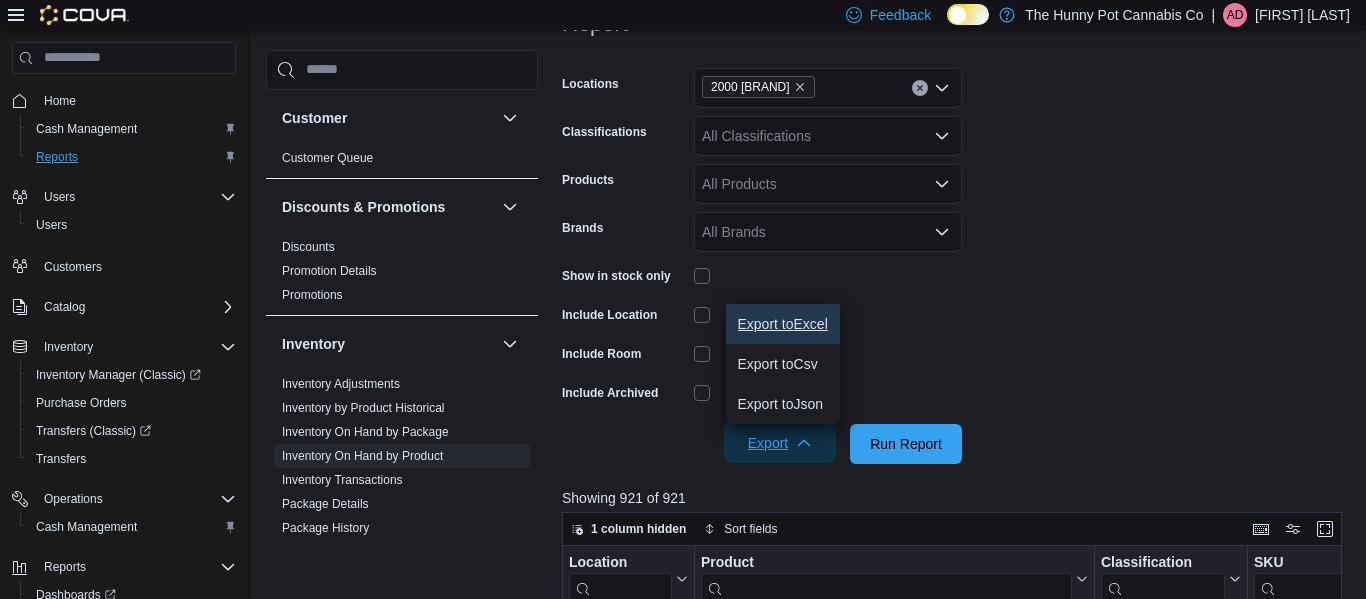 click on "Export to  Excel" at bounding box center [783, 324] 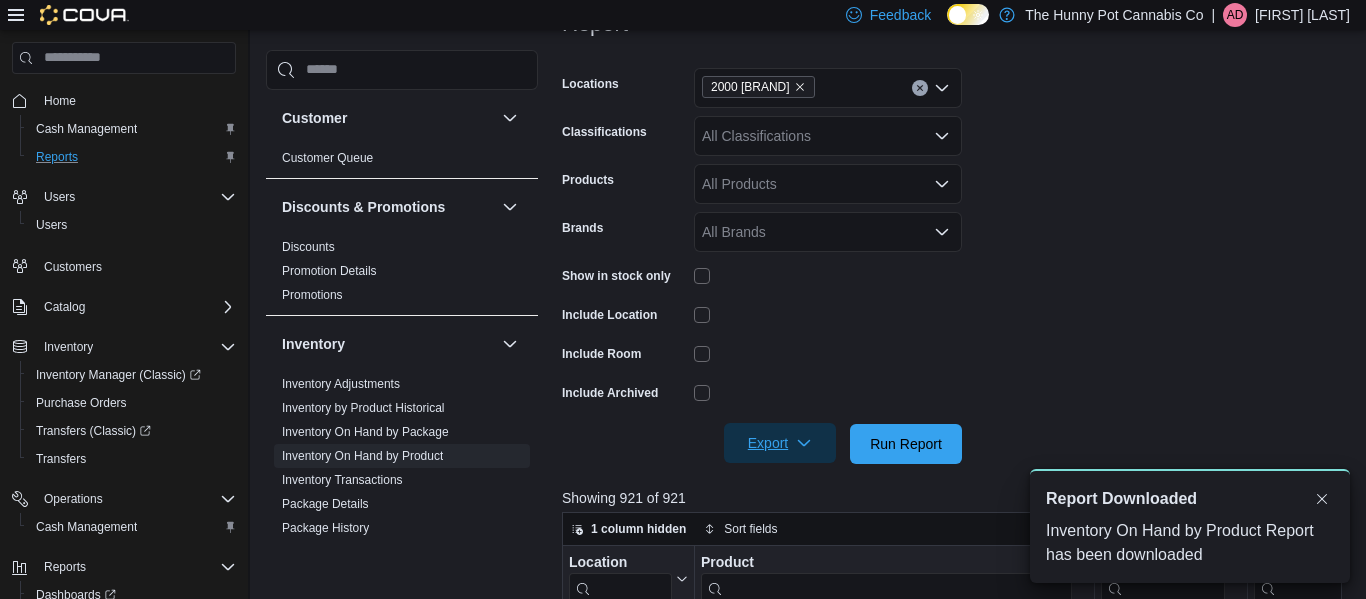 scroll, scrollTop: 0, scrollLeft: 0, axis: both 